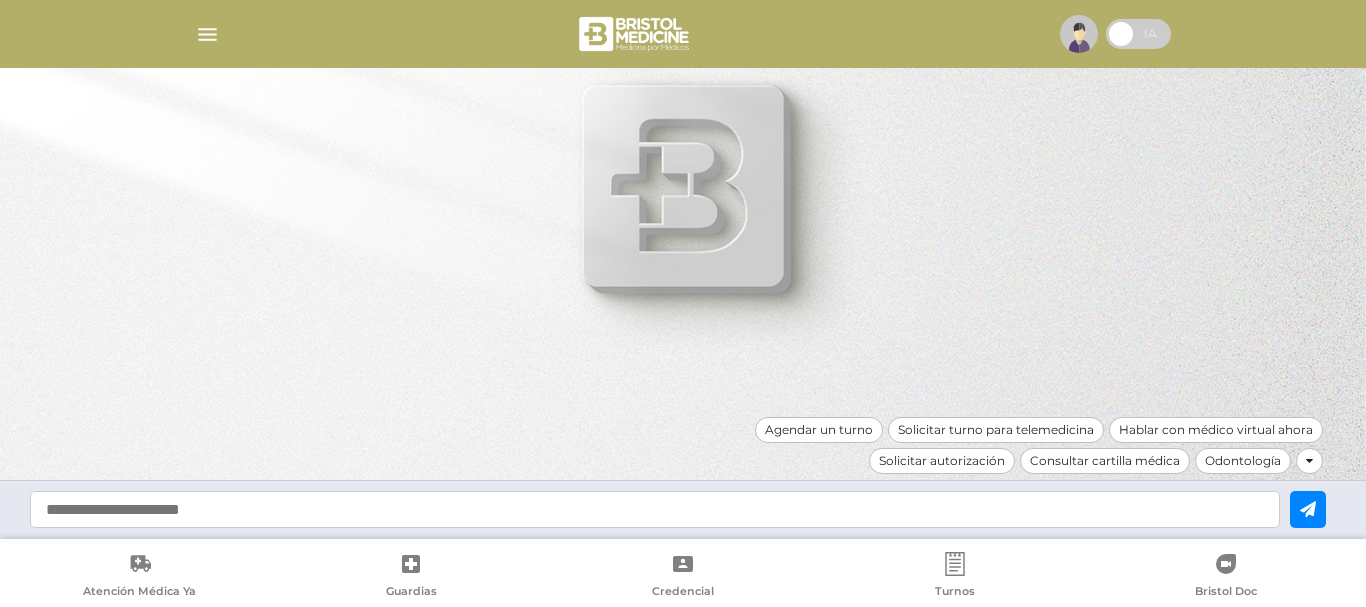 scroll, scrollTop: 0, scrollLeft: 0, axis: both 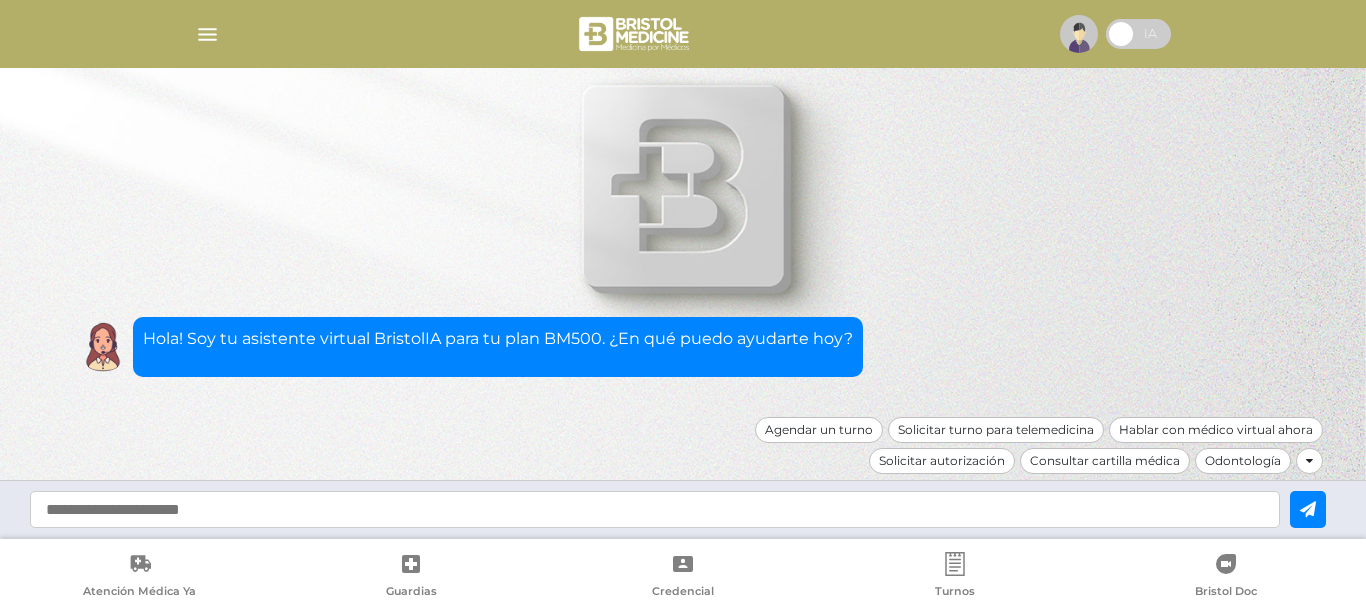 click 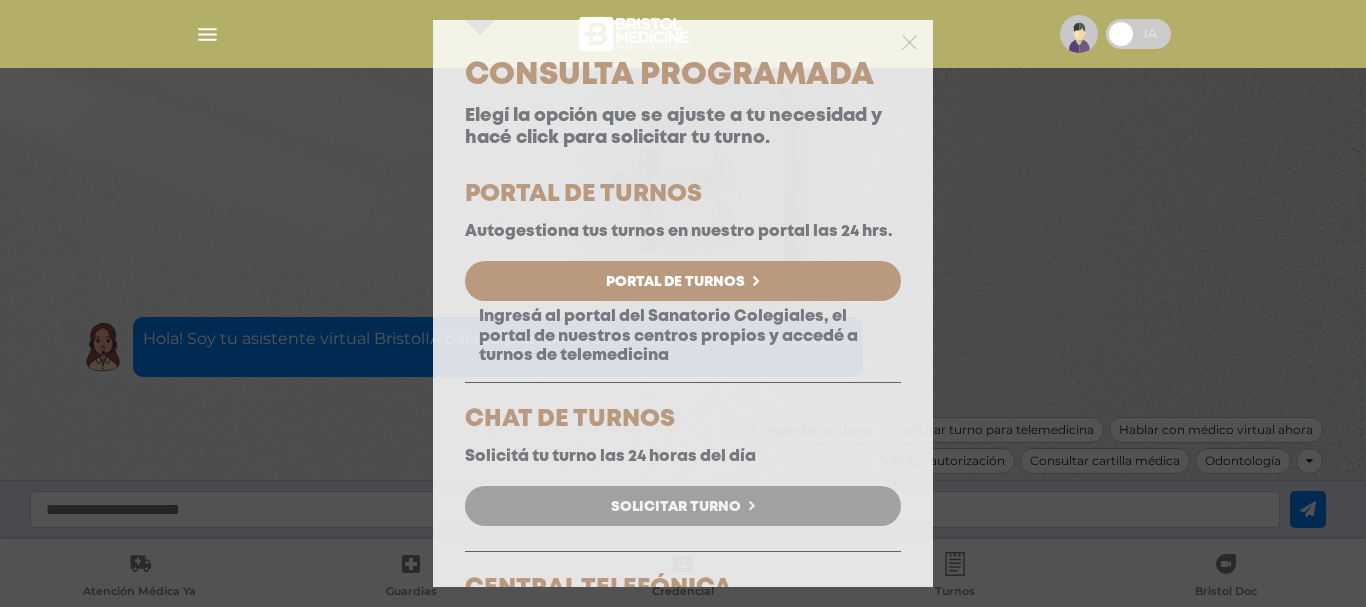 click on "Solicitar Turno" at bounding box center (676, 507) 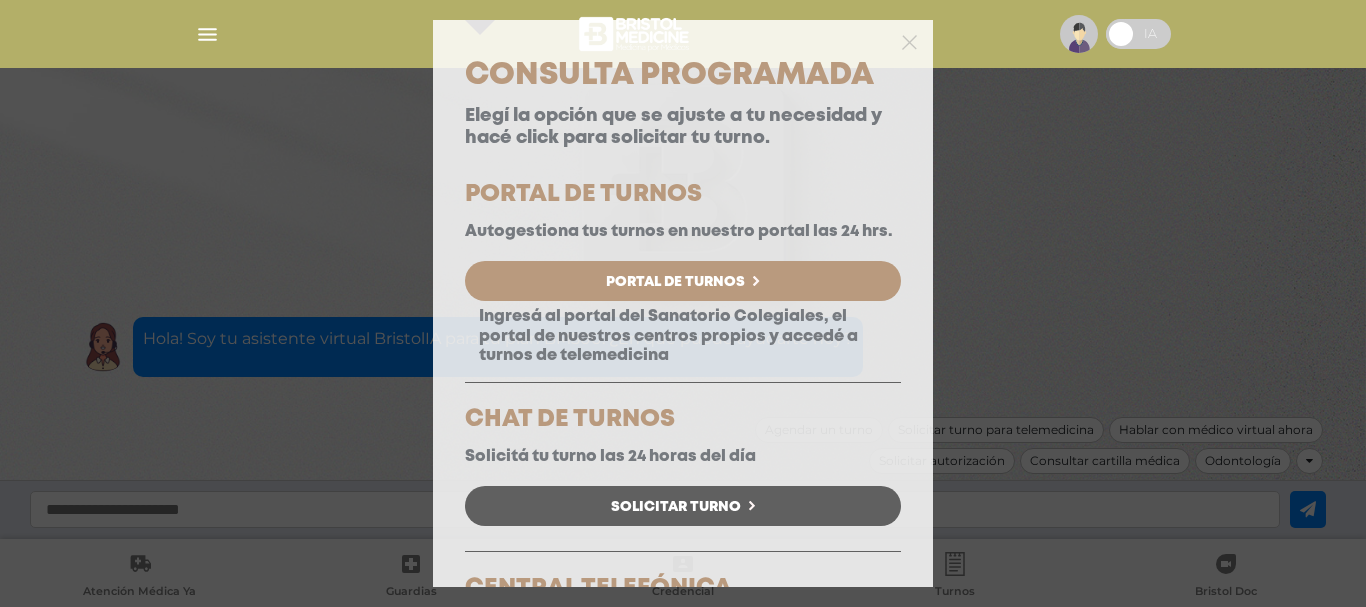click on "Portal de Turnos" at bounding box center [675, 282] 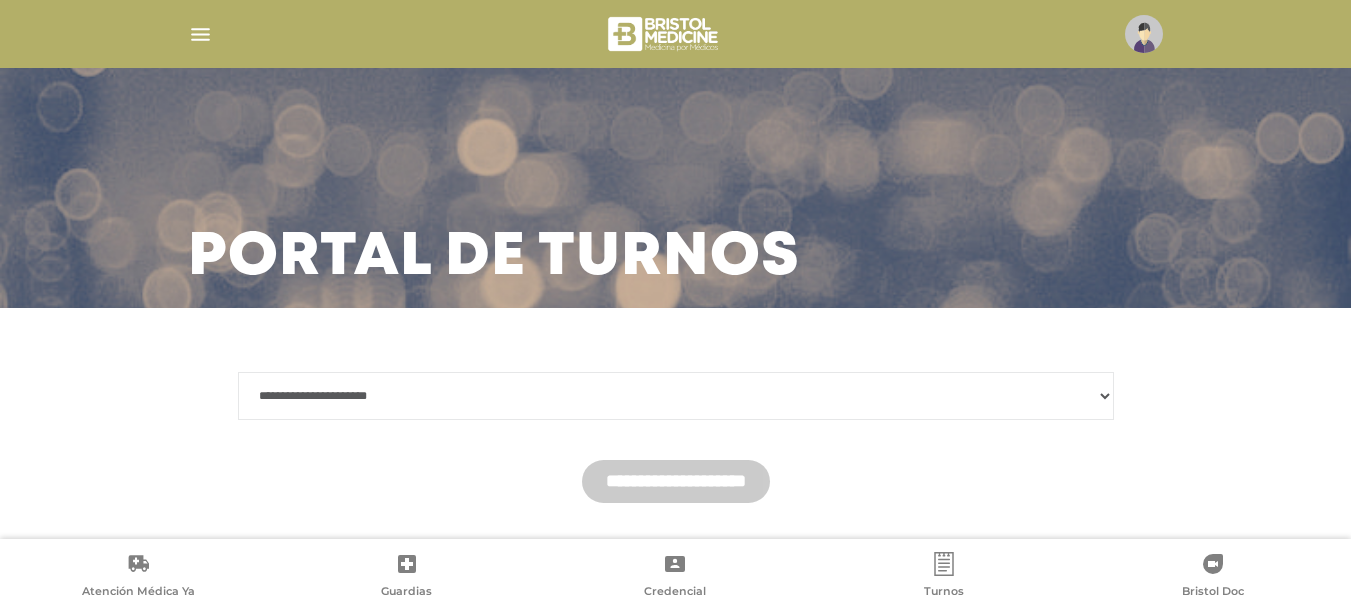 scroll, scrollTop: 0, scrollLeft: 0, axis: both 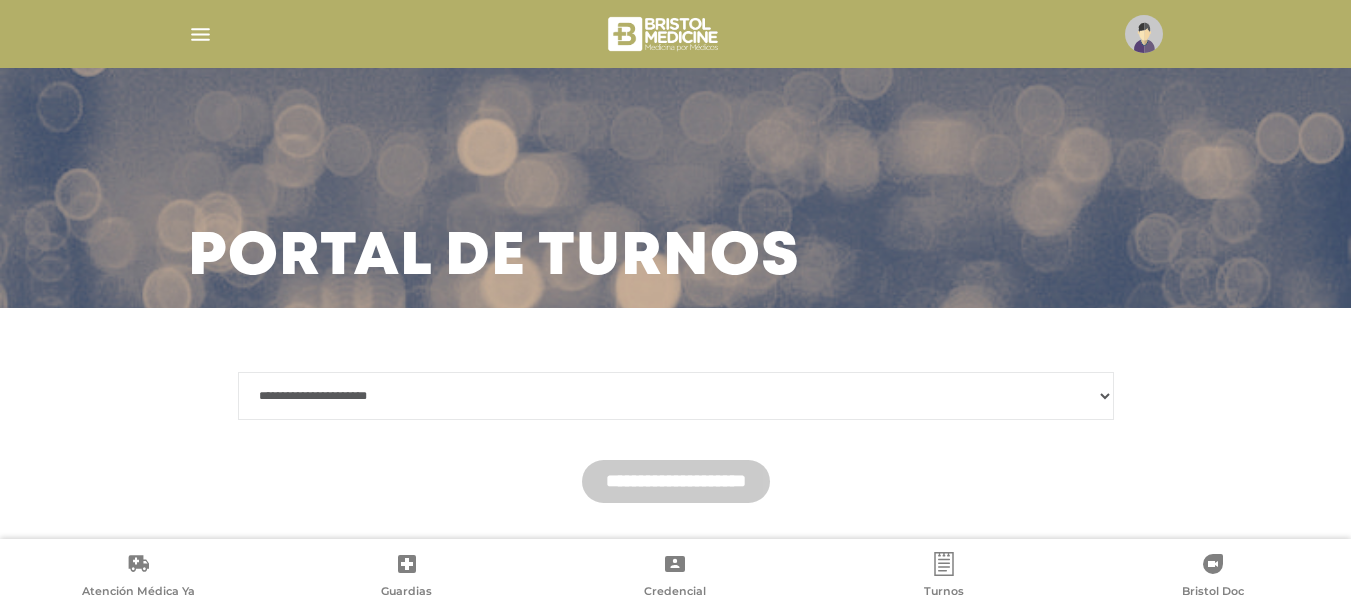 select on "*******" 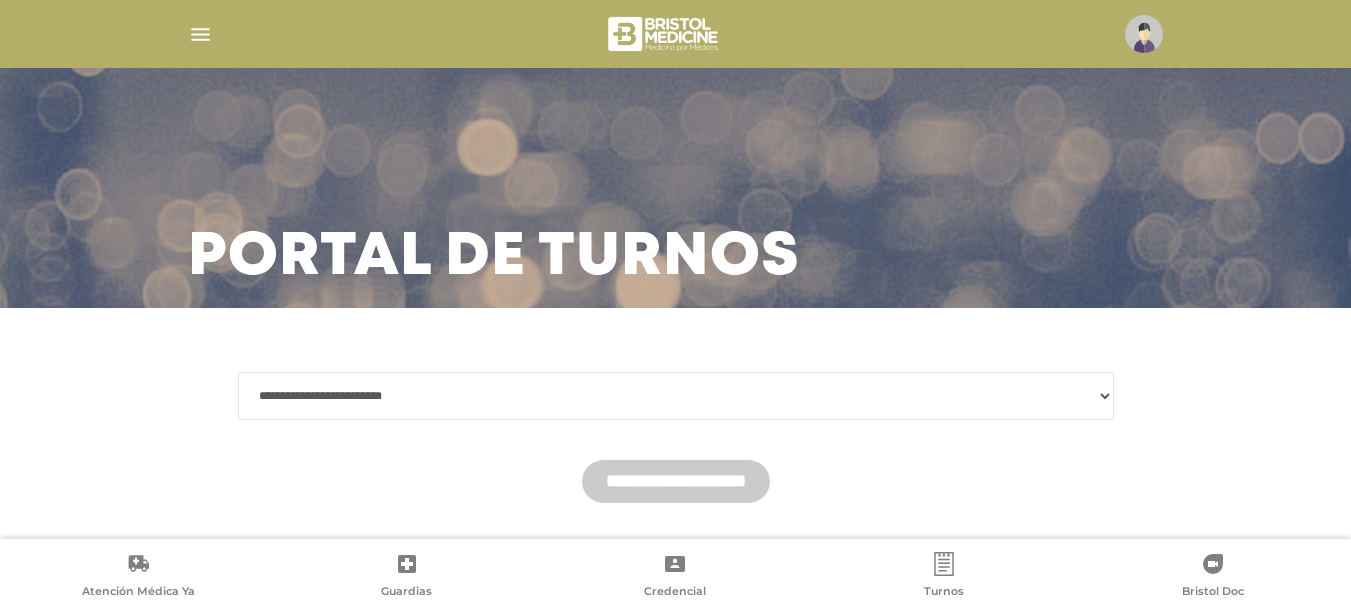 click on "**********" at bounding box center (676, 396) 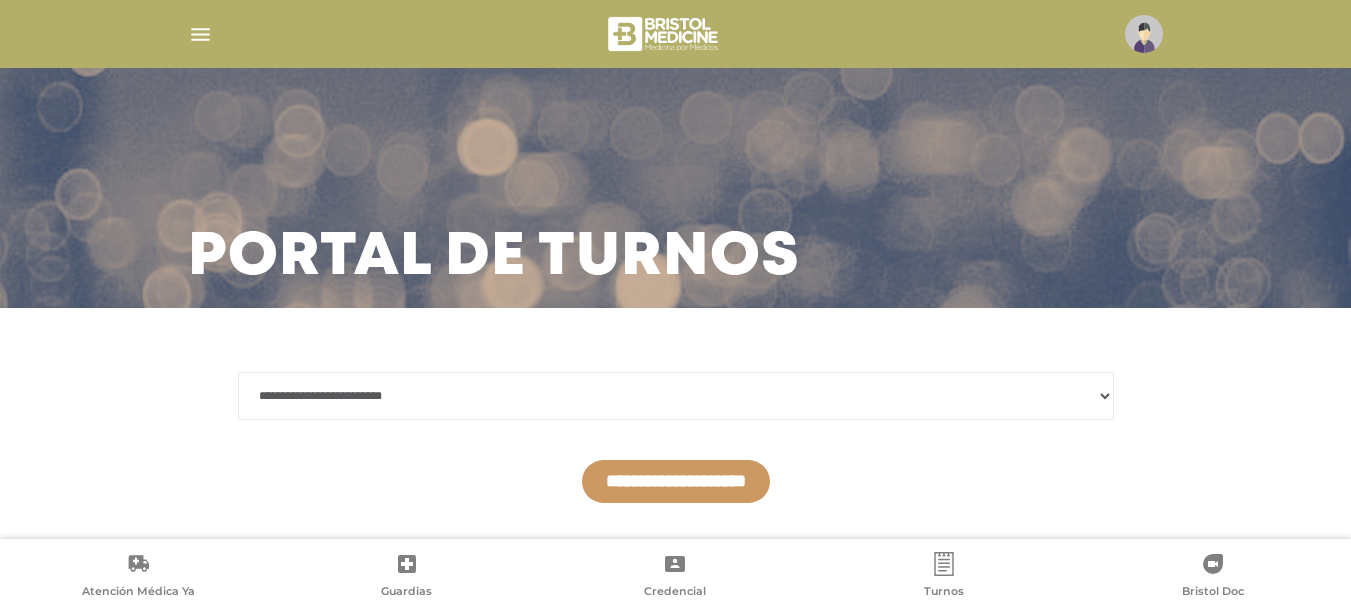 scroll, scrollTop: 52, scrollLeft: 0, axis: vertical 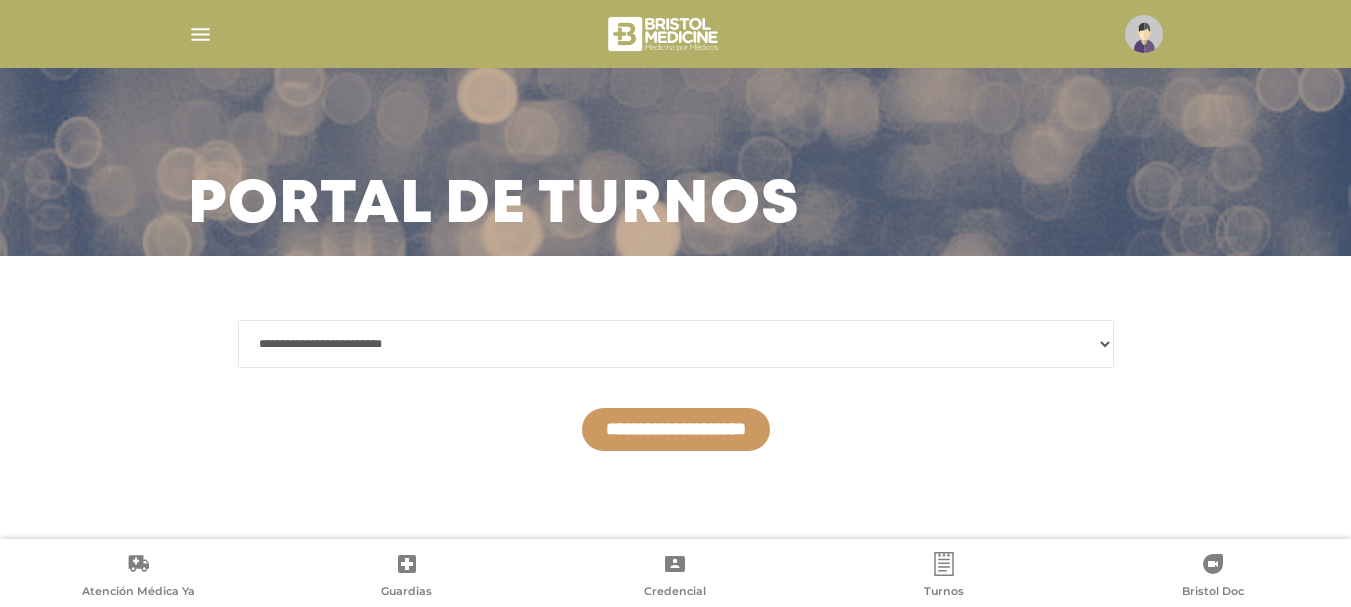 click on "**********" at bounding box center [676, 429] 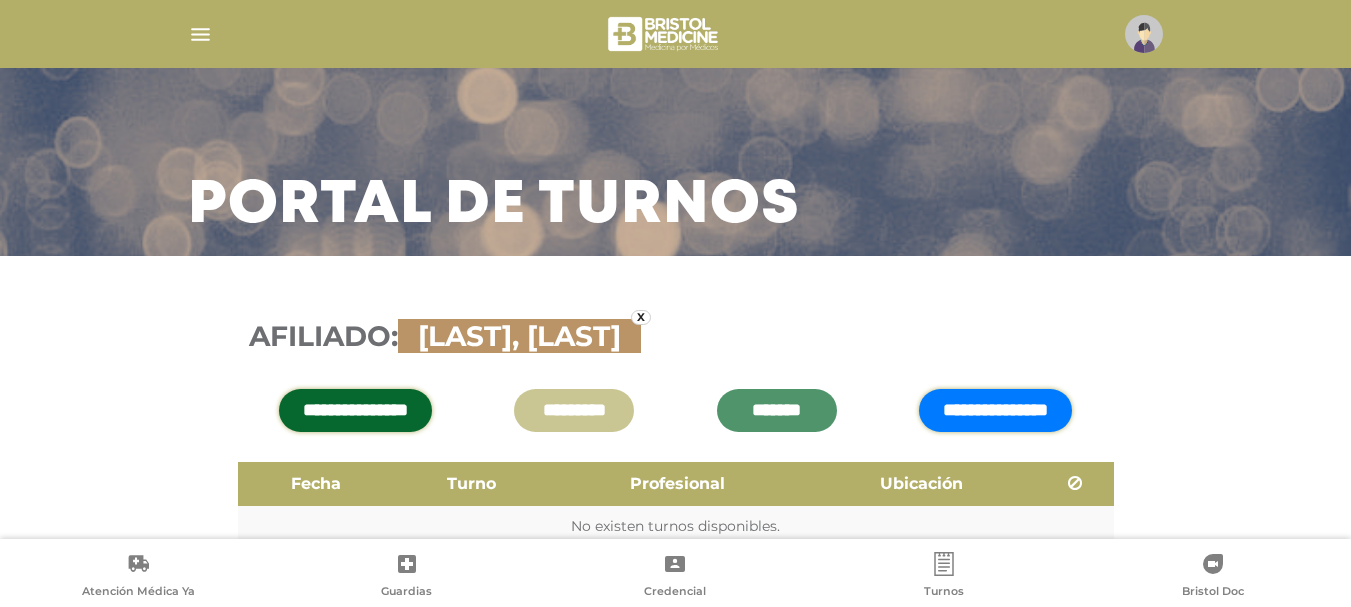 click on "**********" at bounding box center [995, 410] 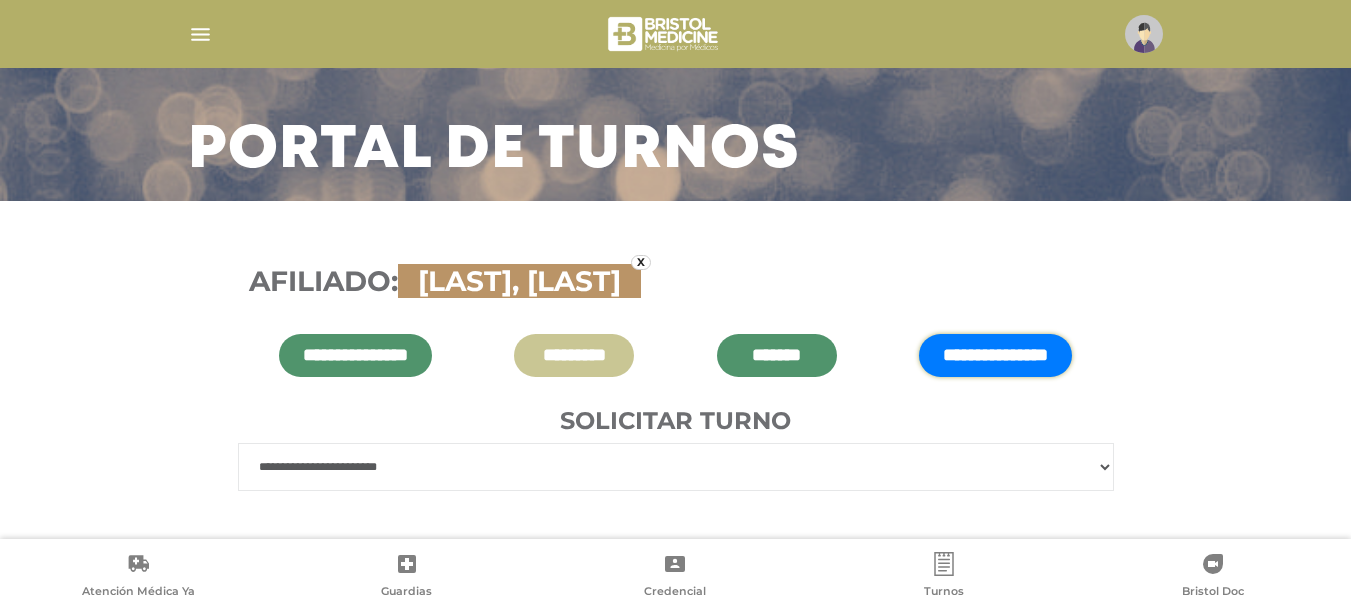 scroll, scrollTop: 171, scrollLeft: 0, axis: vertical 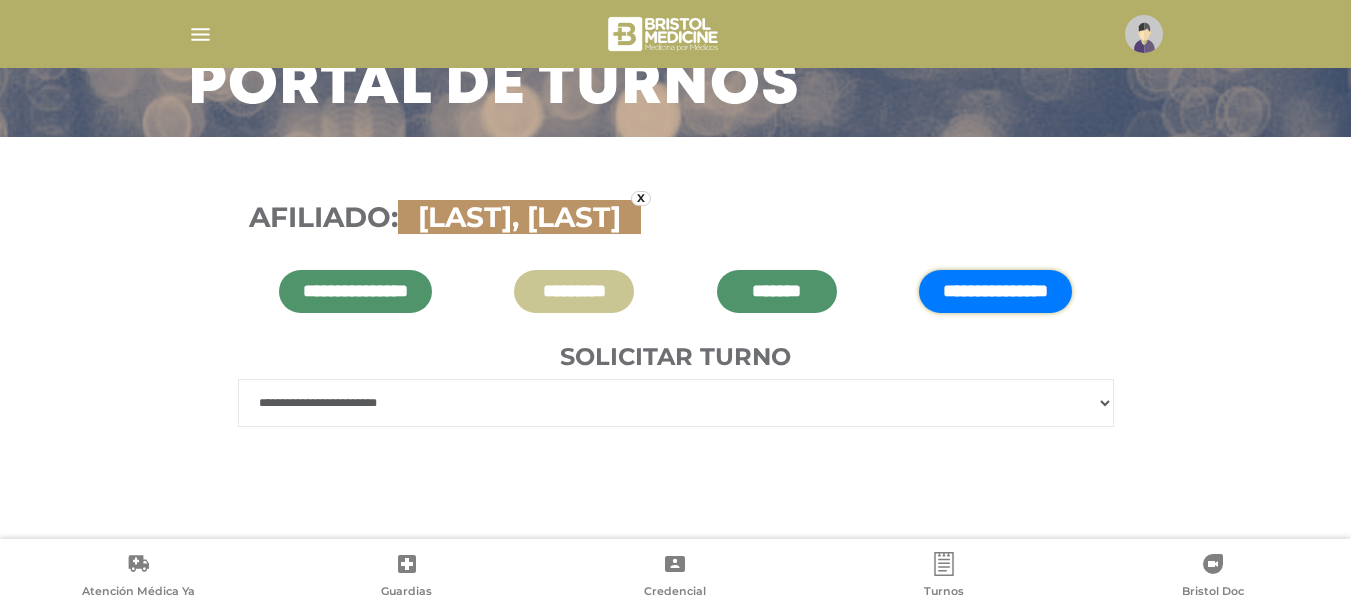 click on "**********" at bounding box center [676, 403] 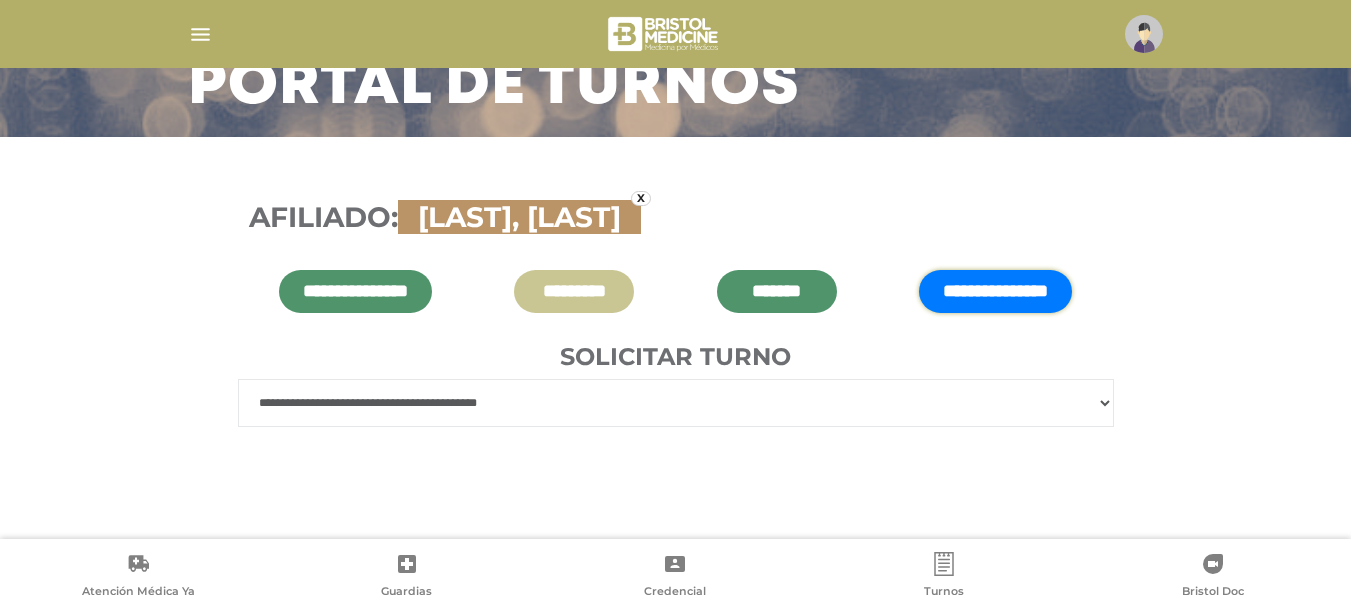 click on "**********" at bounding box center [676, 403] 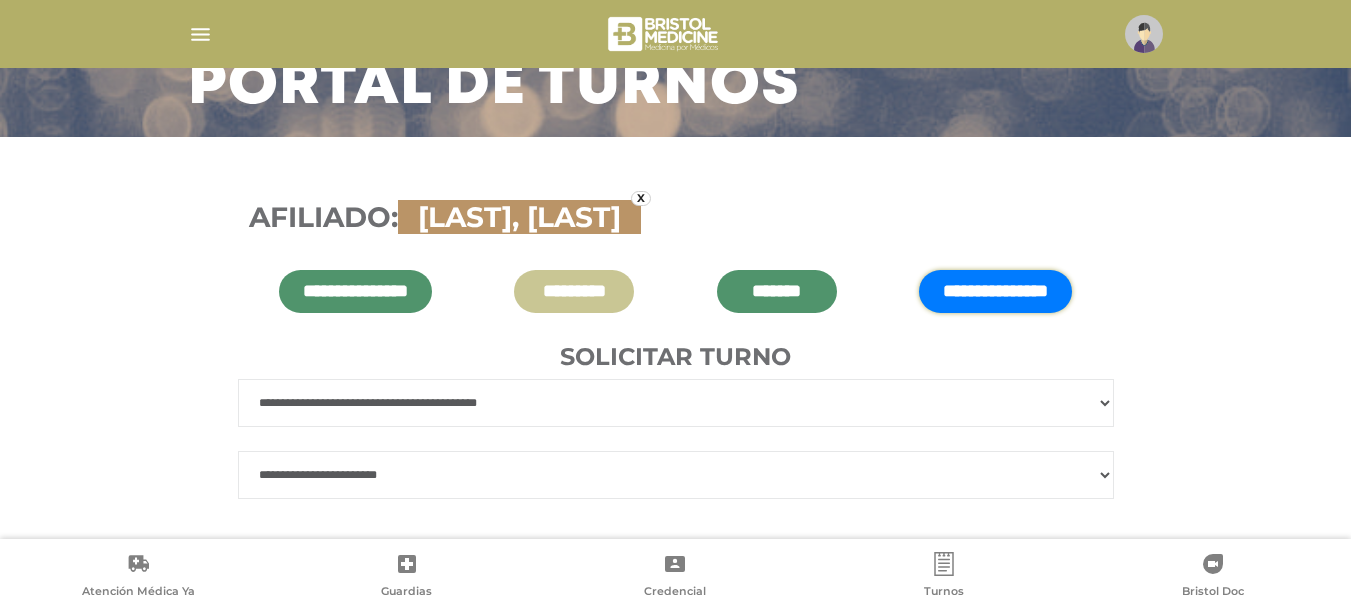 click on "**********" at bounding box center (676, 475) 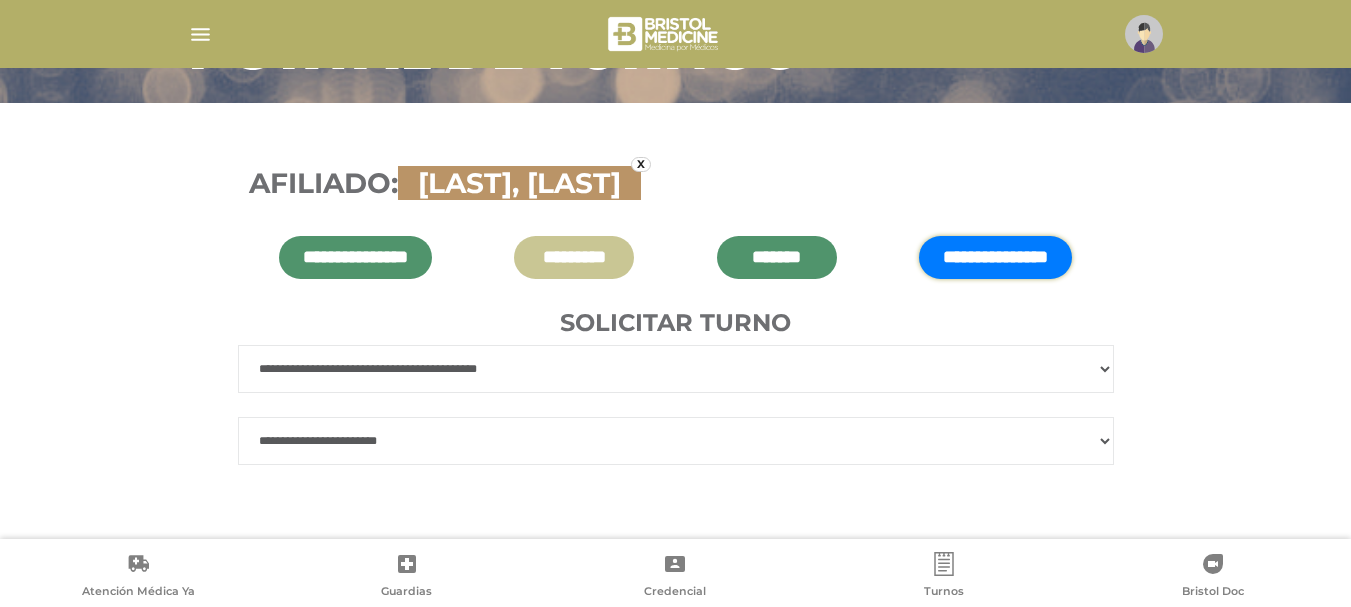 scroll, scrollTop: 219, scrollLeft: 0, axis: vertical 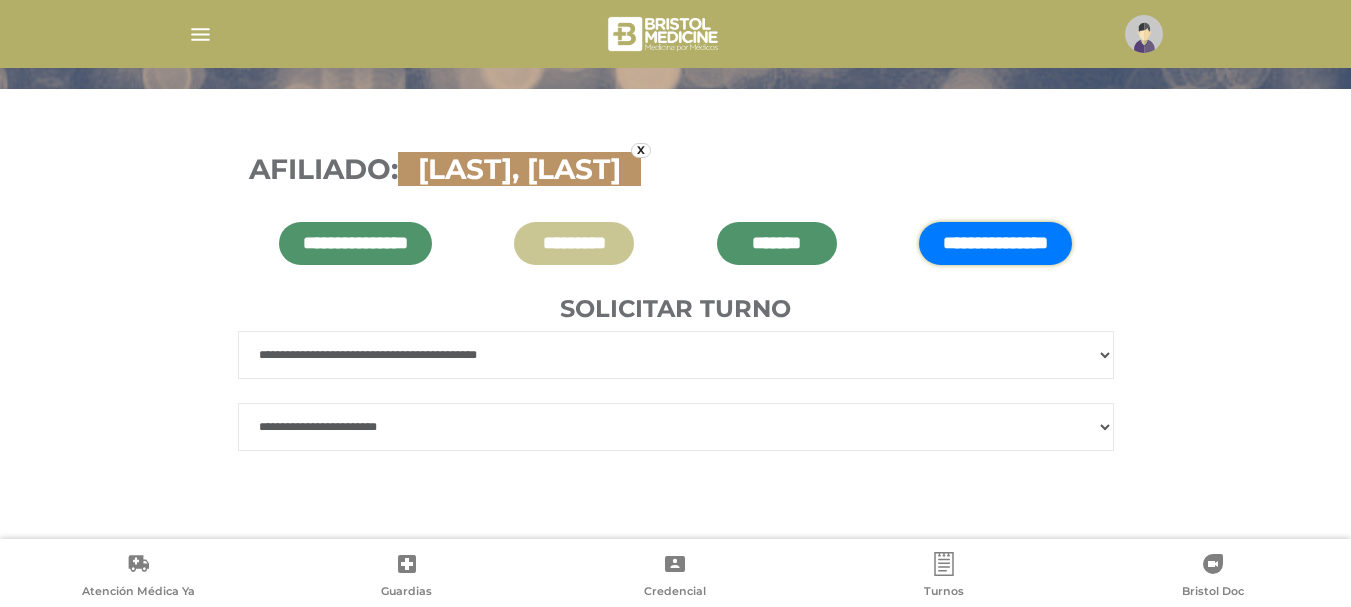 click on "**********" at bounding box center (676, 427) 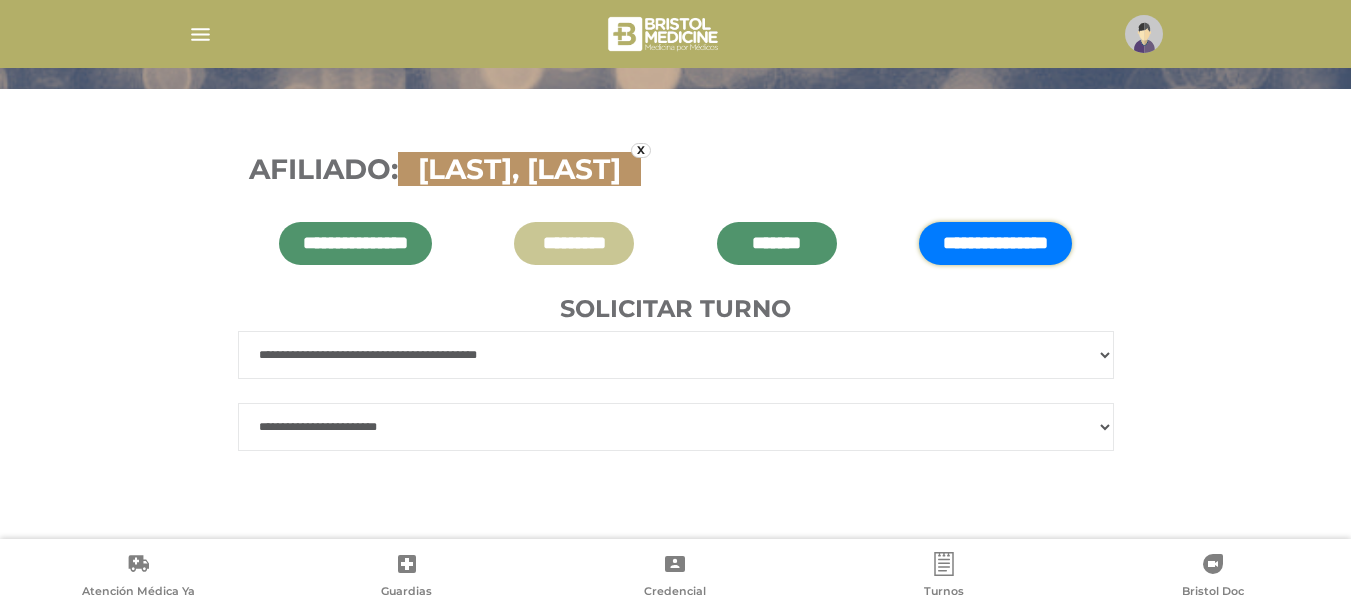 select on "******" 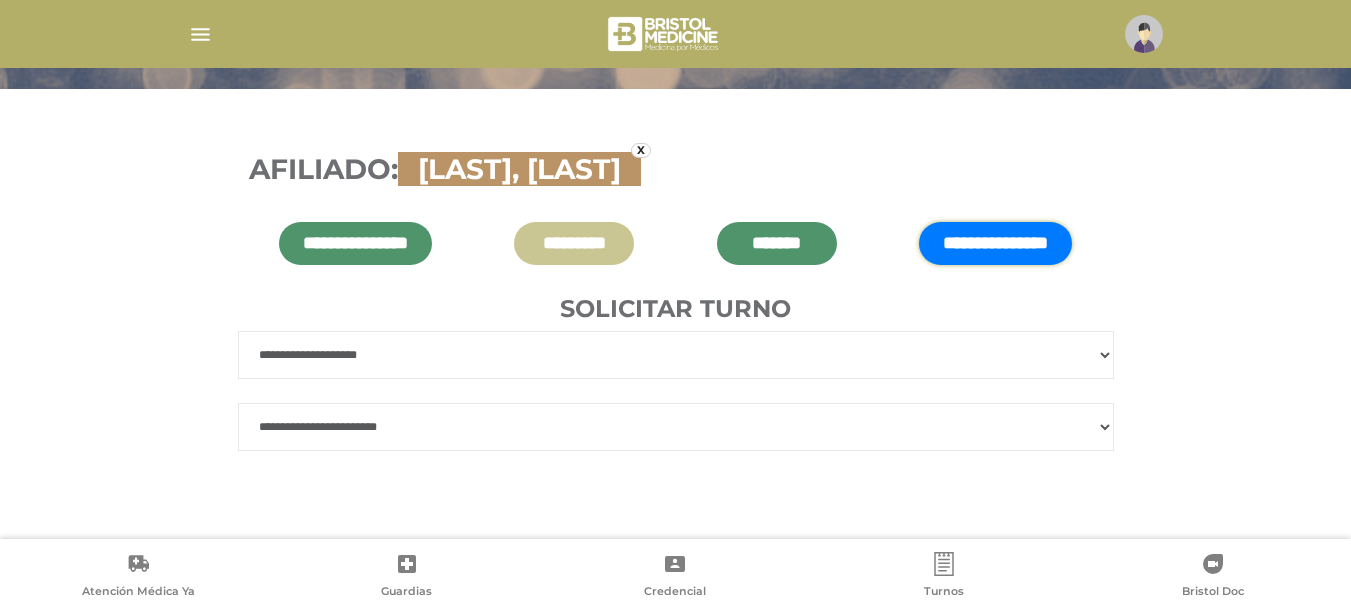 click on "**********" at bounding box center (676, 355) 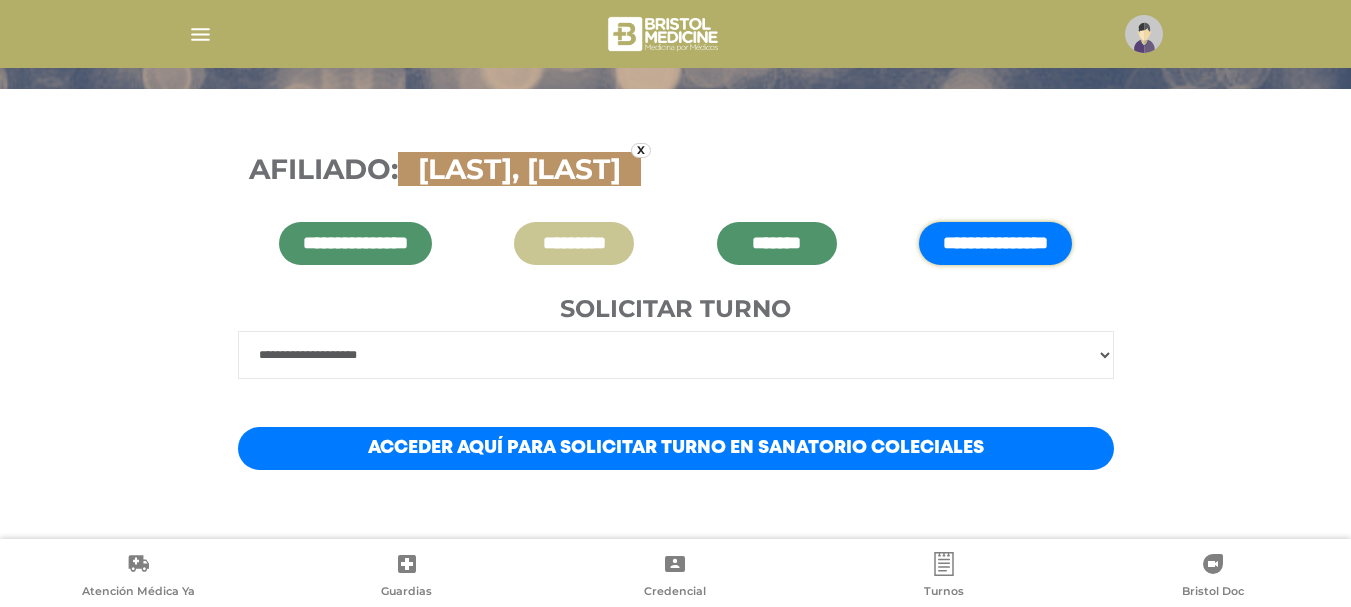 click on "Acceder aquí para solicitar turno en Sanatorio Coleciales" at bounding box center [676, 448] 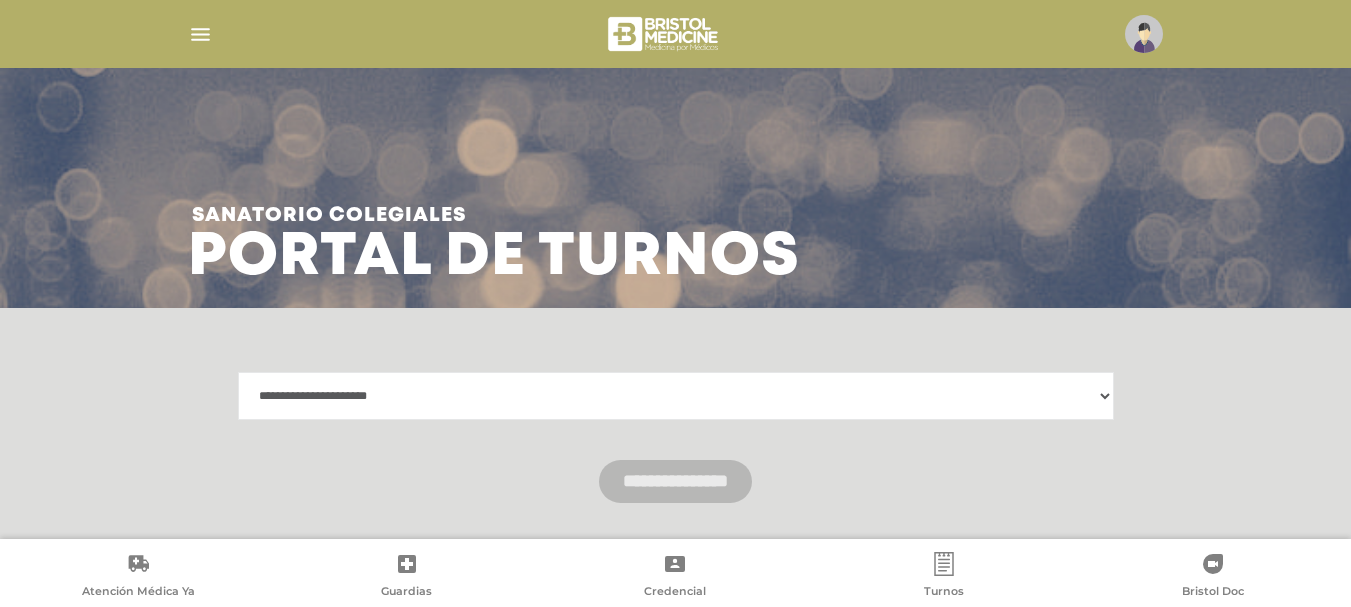 scroll, scrollTop: 0, scrollLeft: 0, axis: both 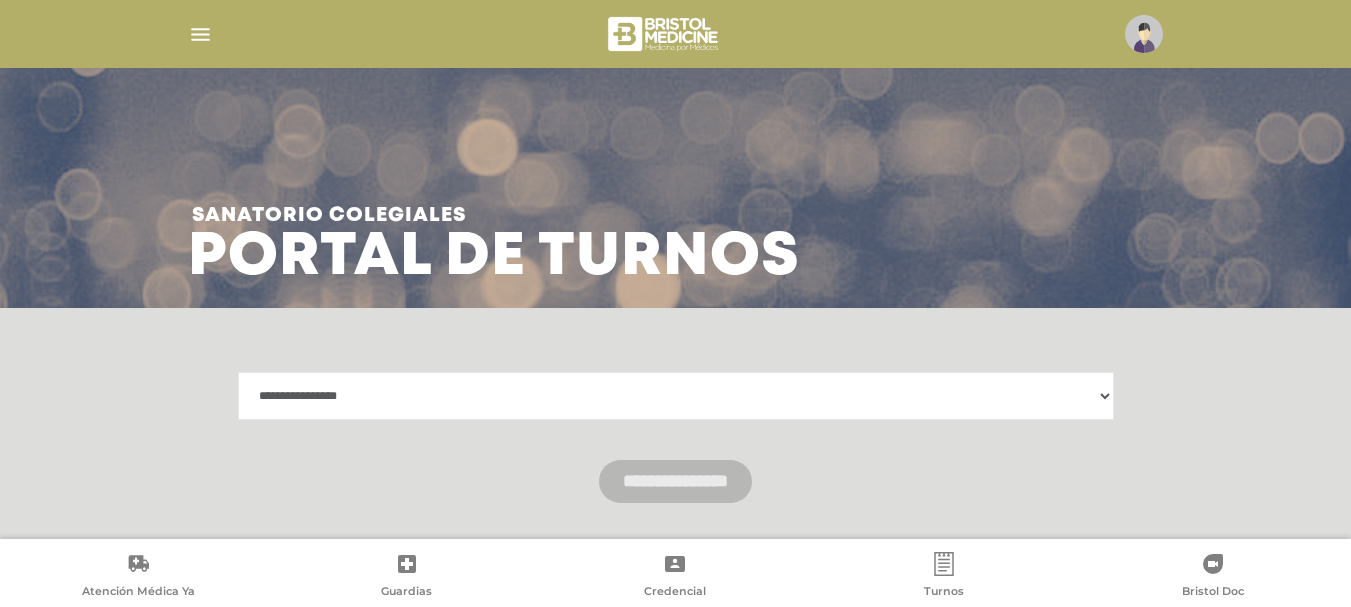 click on "**********" at bounding box center (676, 396) 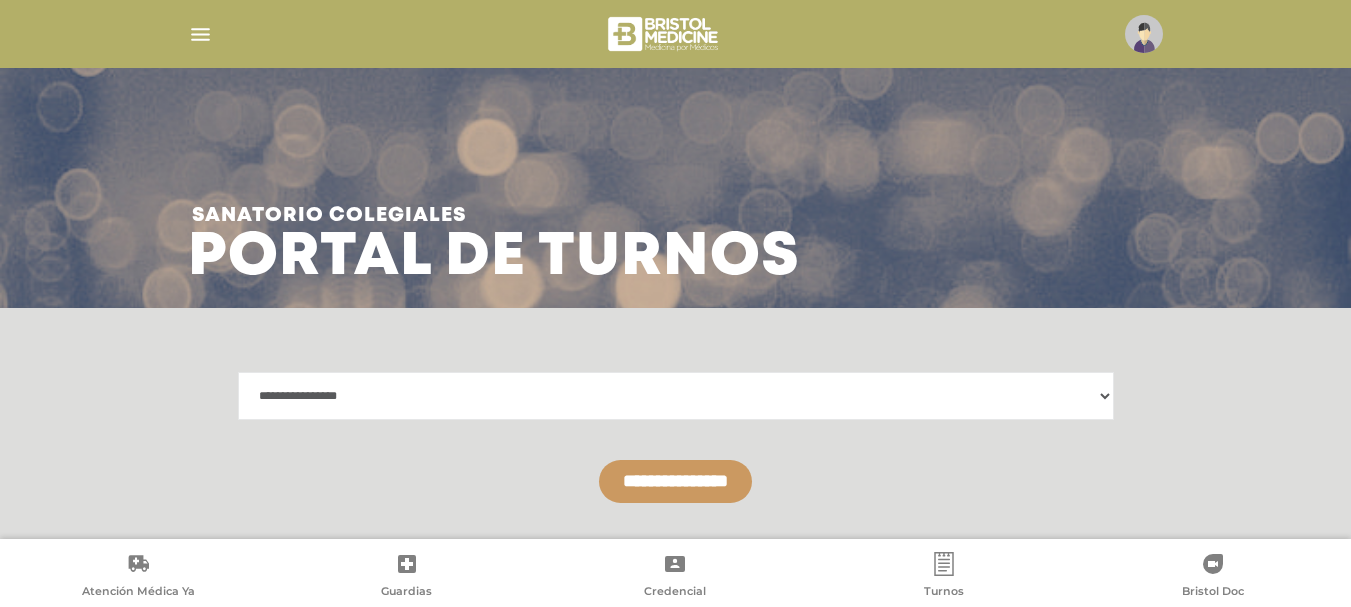 click on "**********" at bounding box center (675, 481) 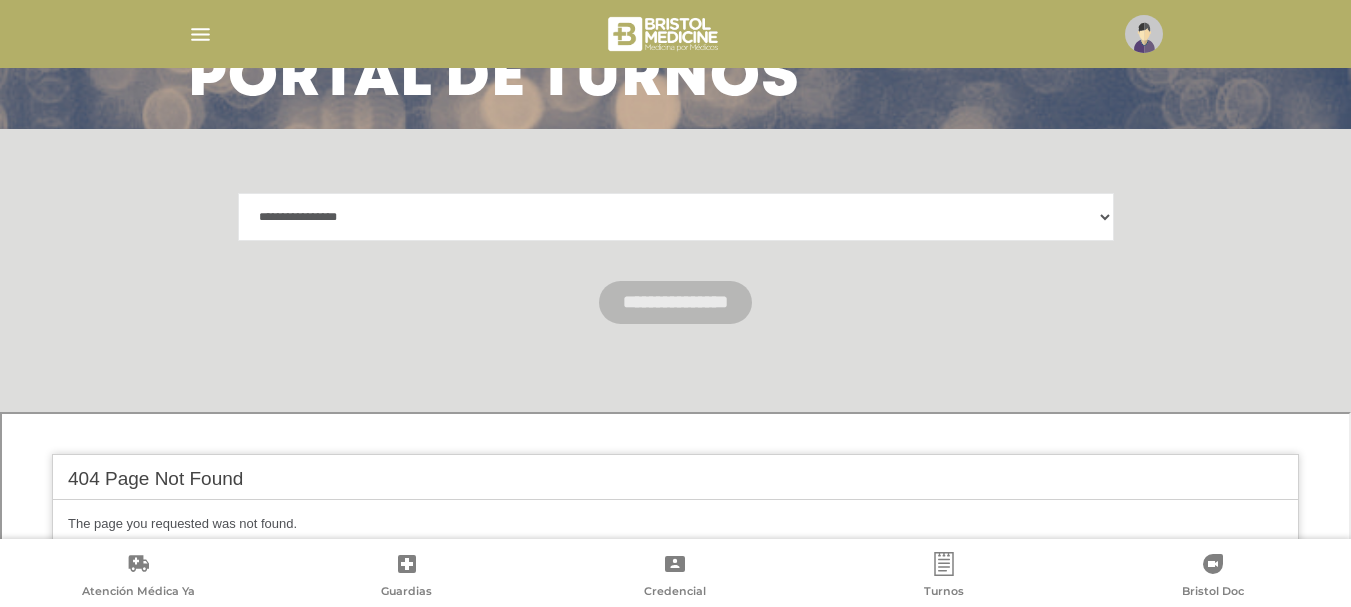 scroll, scrollTop: 200, scrollLeft: 0, axis: vertical 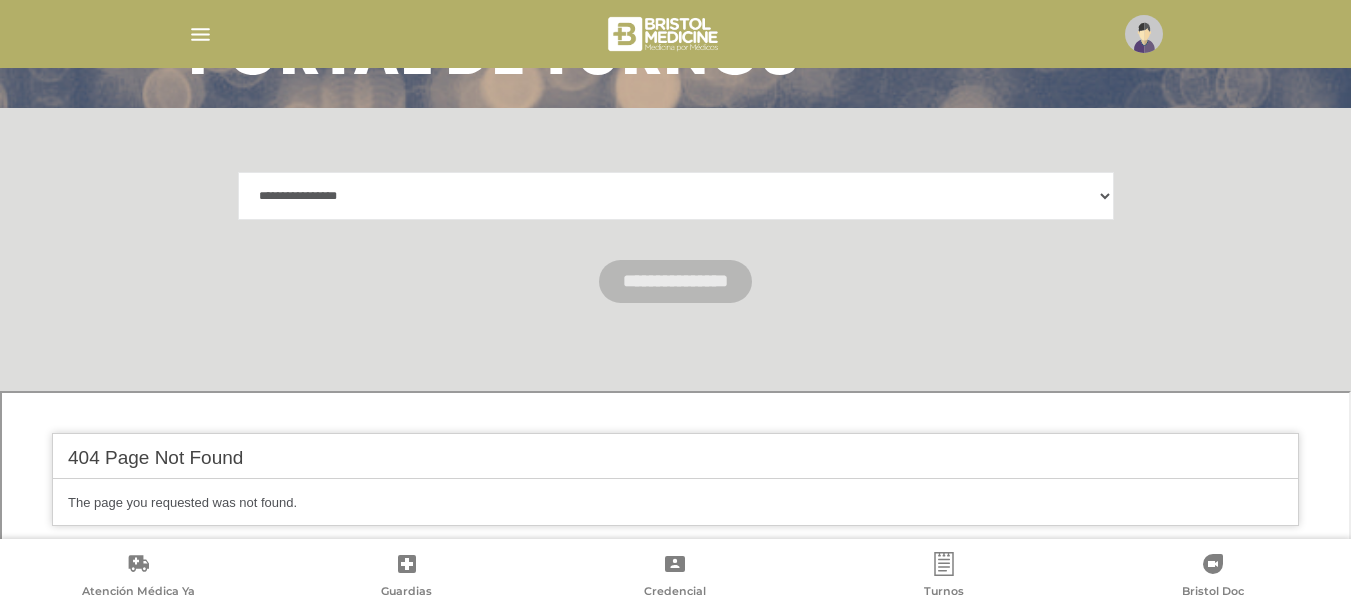 click on "**********" at bounding box center [676, 196] 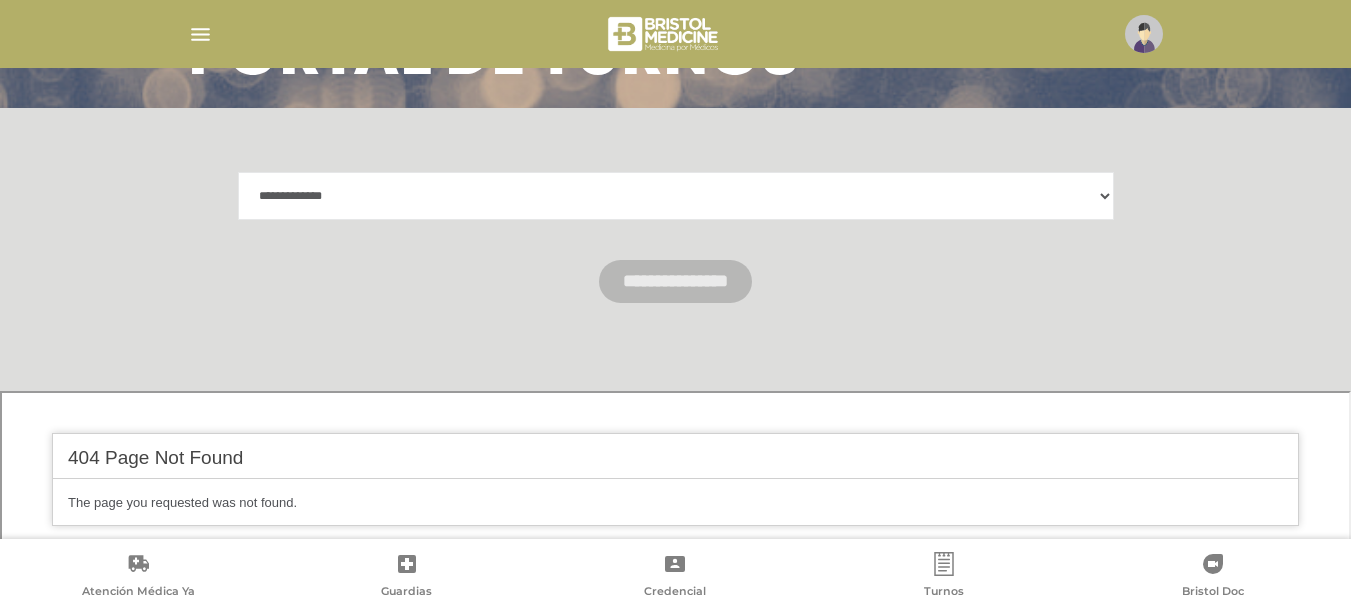 click on "**********" at bounding box center [676, 196] 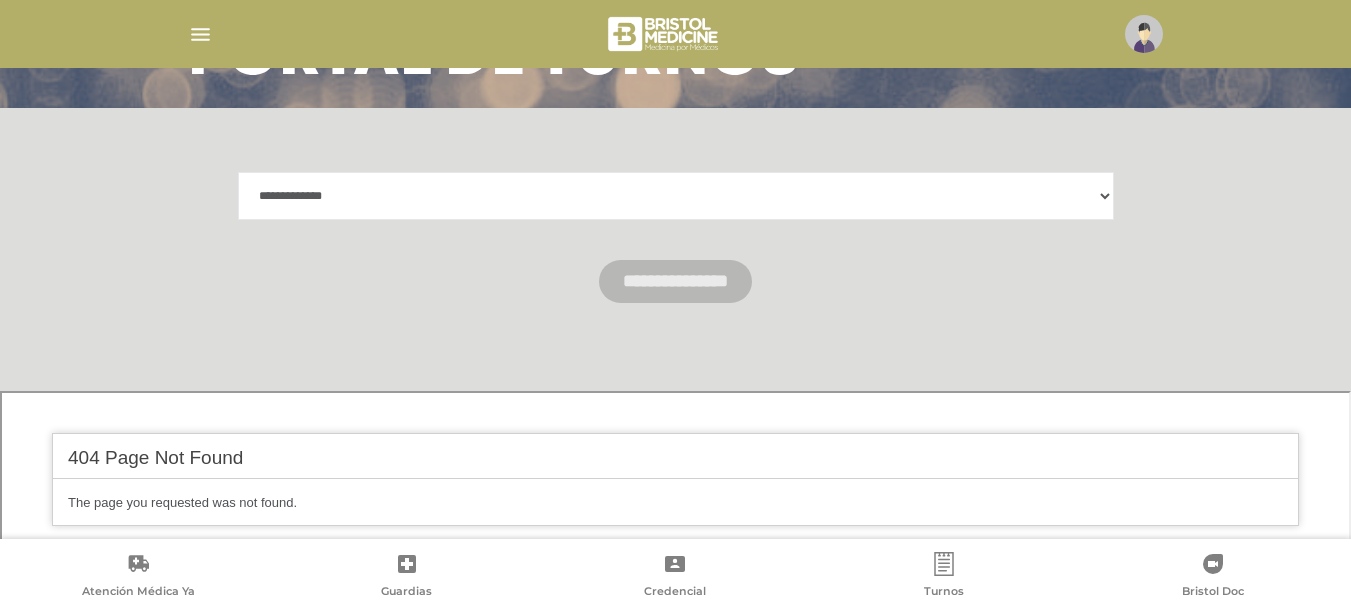 scroll, scrollTop: 52, scrollLeft: 0, axis: vertical 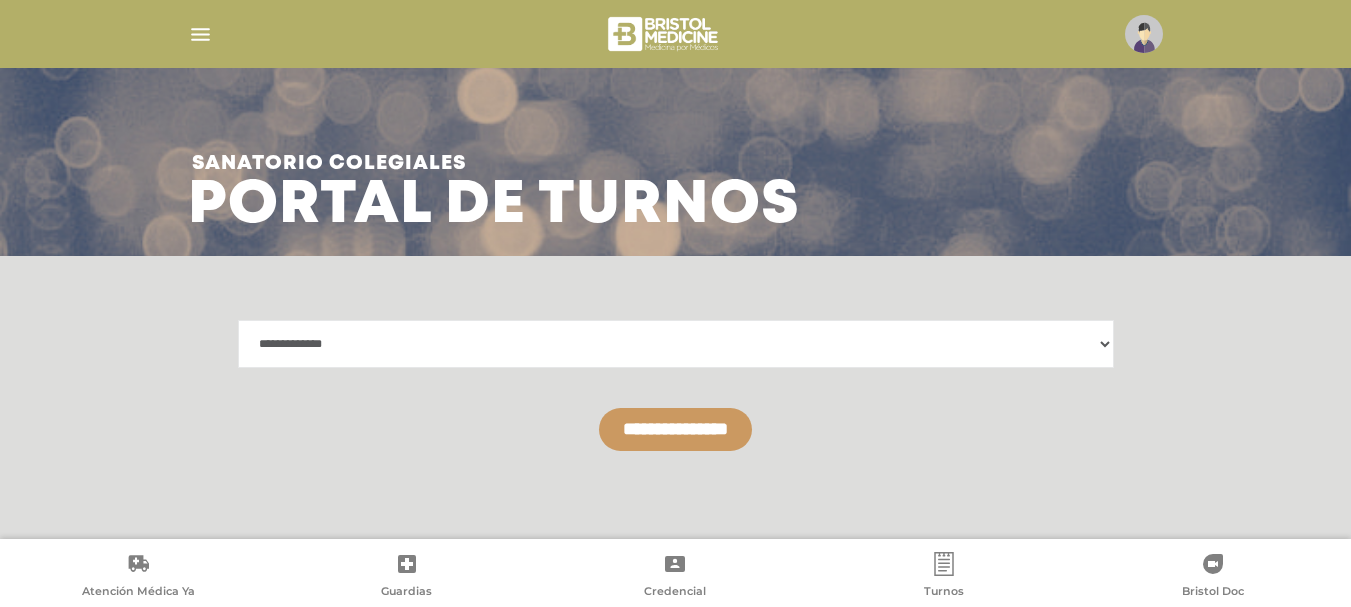 click on "**********" at bounding box center [676, 344] 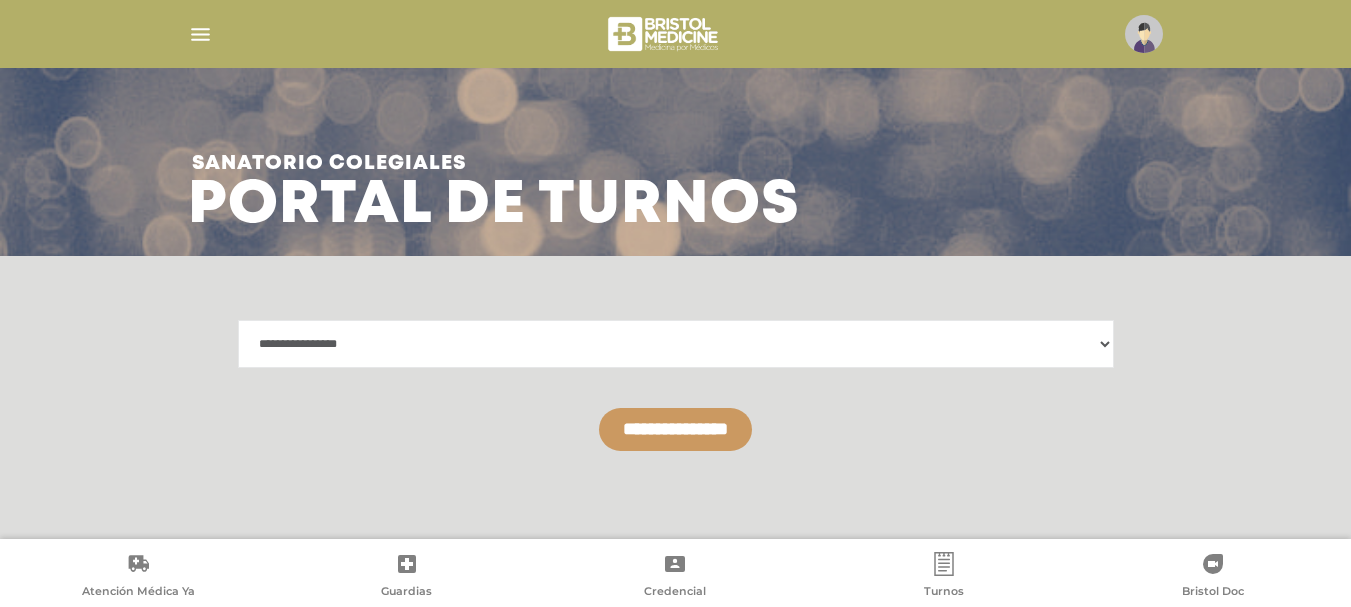 click on "**********" at bounding box center (675, 429) 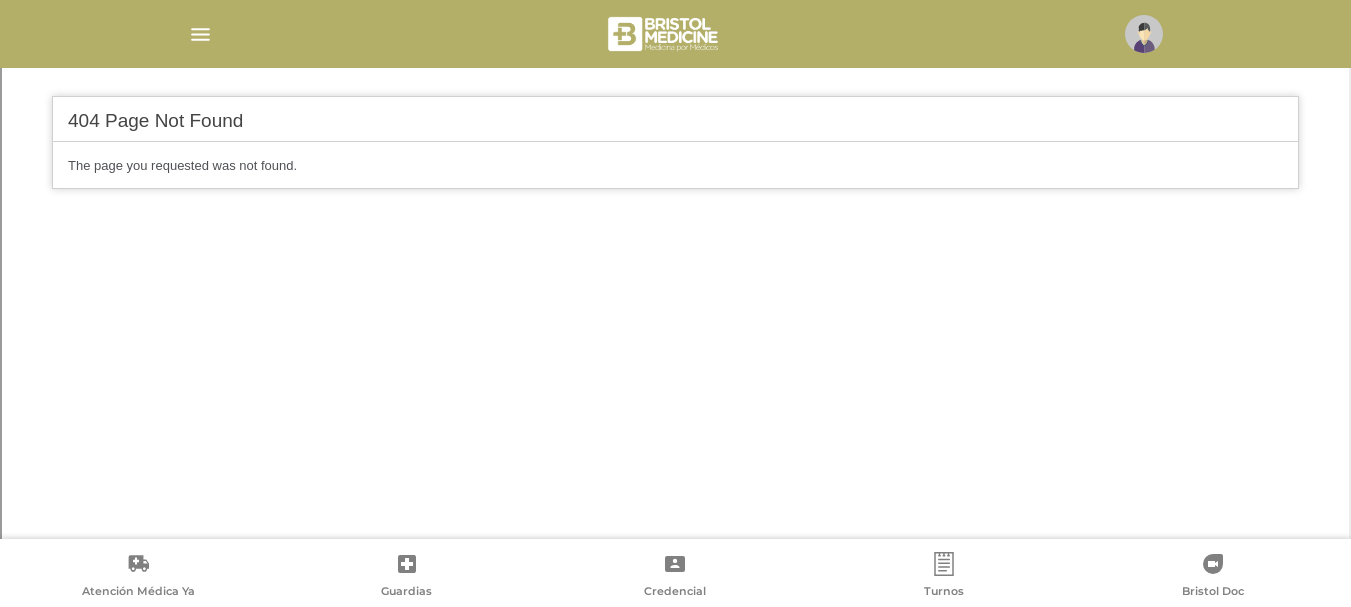 scroll, scrollTop: 541, scrollLeft: 0, axis: vertical 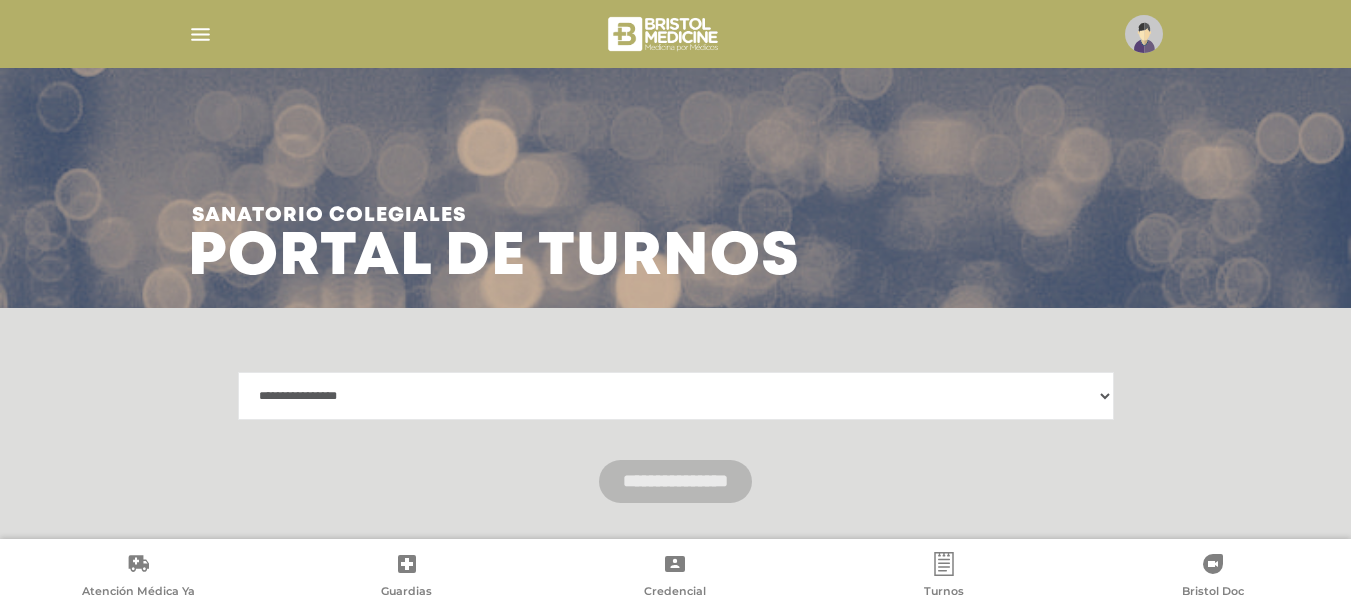 click at bounding box center [200, 34] 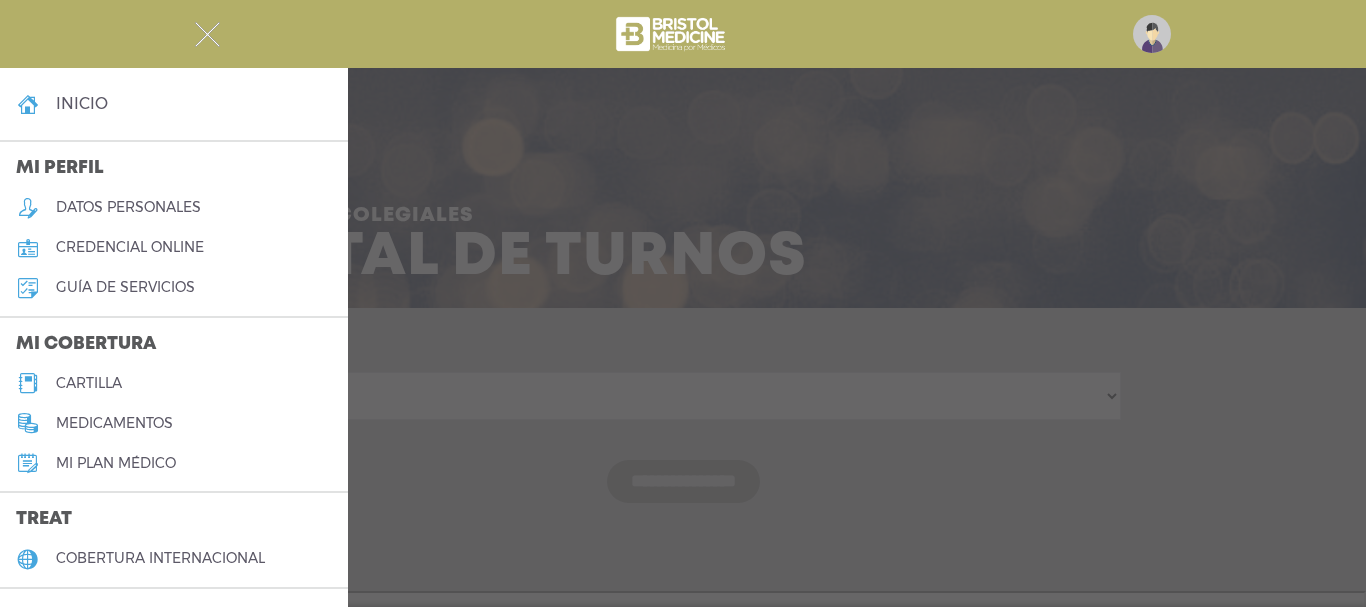 click on "inicio" at bounding box center [82, 103] 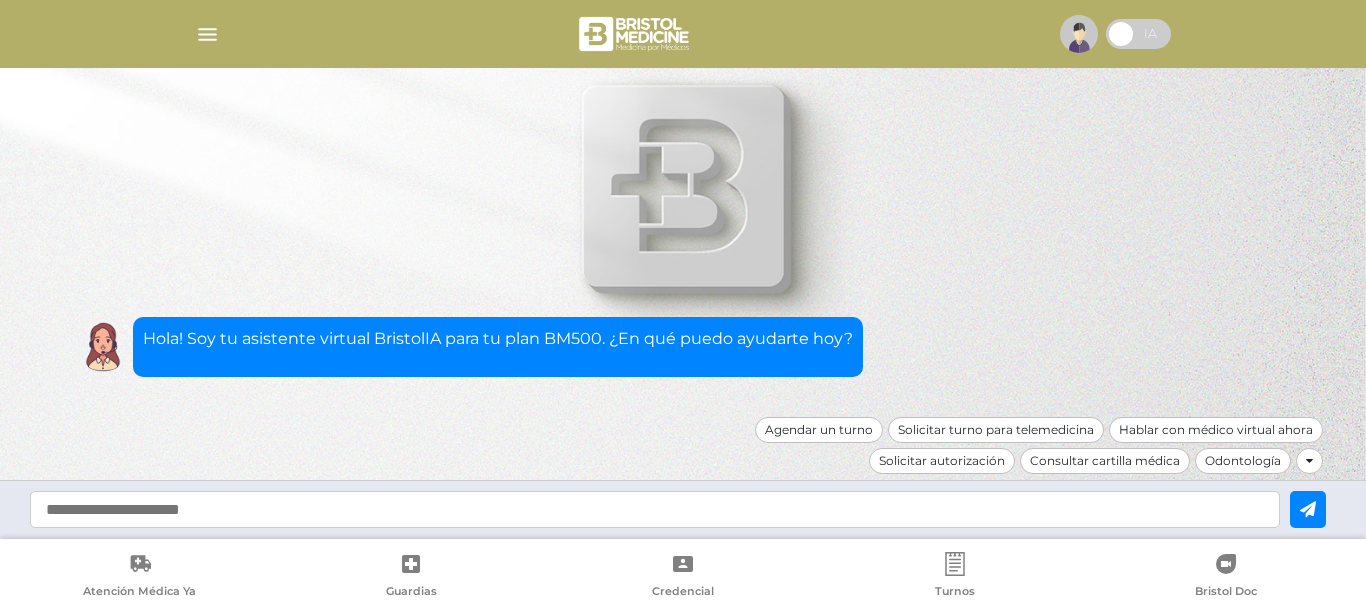 scroll, scrollTop: 0, scrollLeft: 0, axis: both 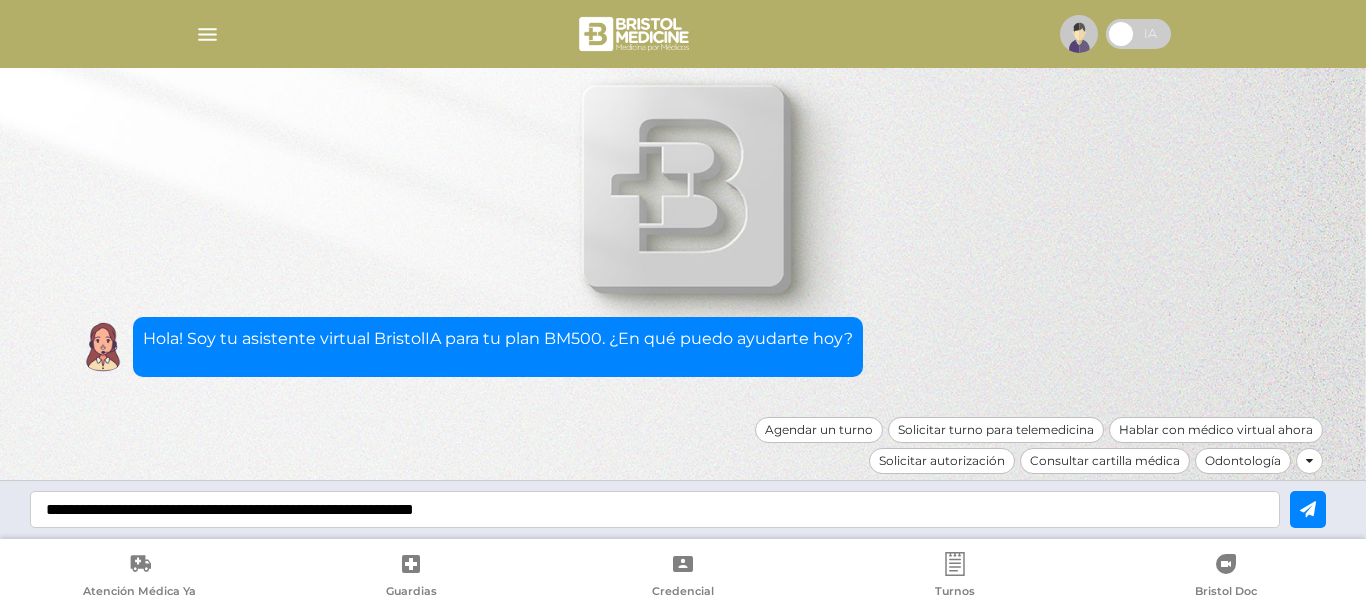 type on "**********" 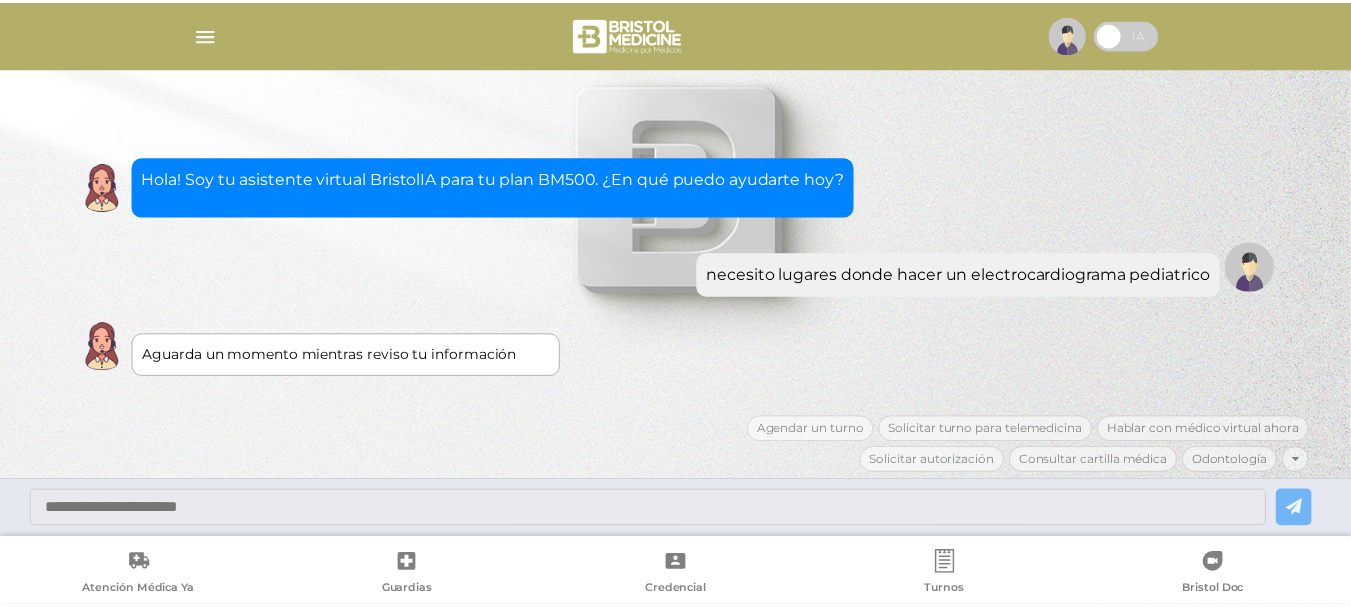 scroll, scrollTop: 101, scrollLeft: 0, axis: vertical 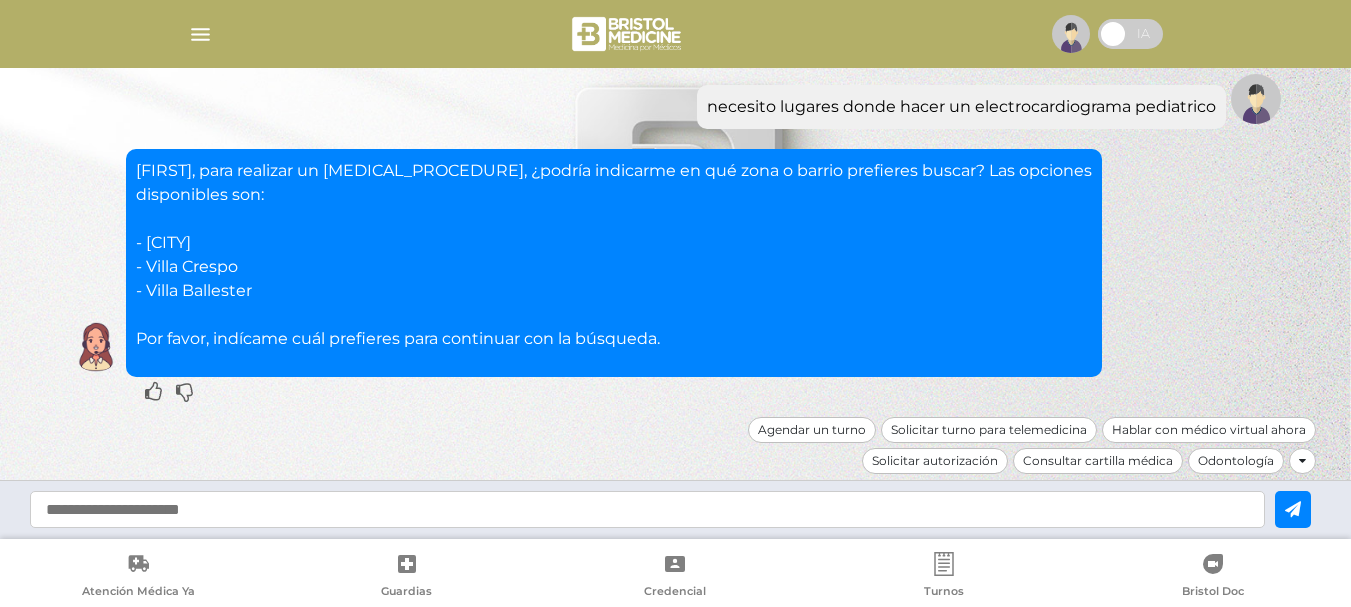 click at bounding box center [647, 509] 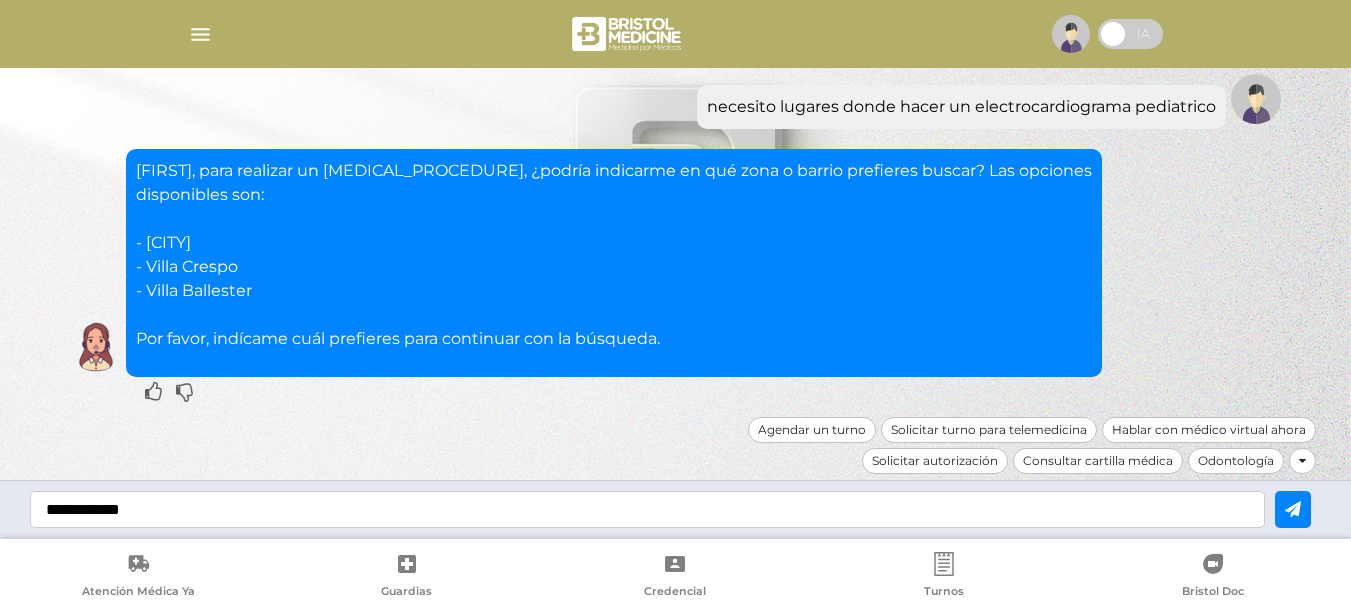 type on "**********" 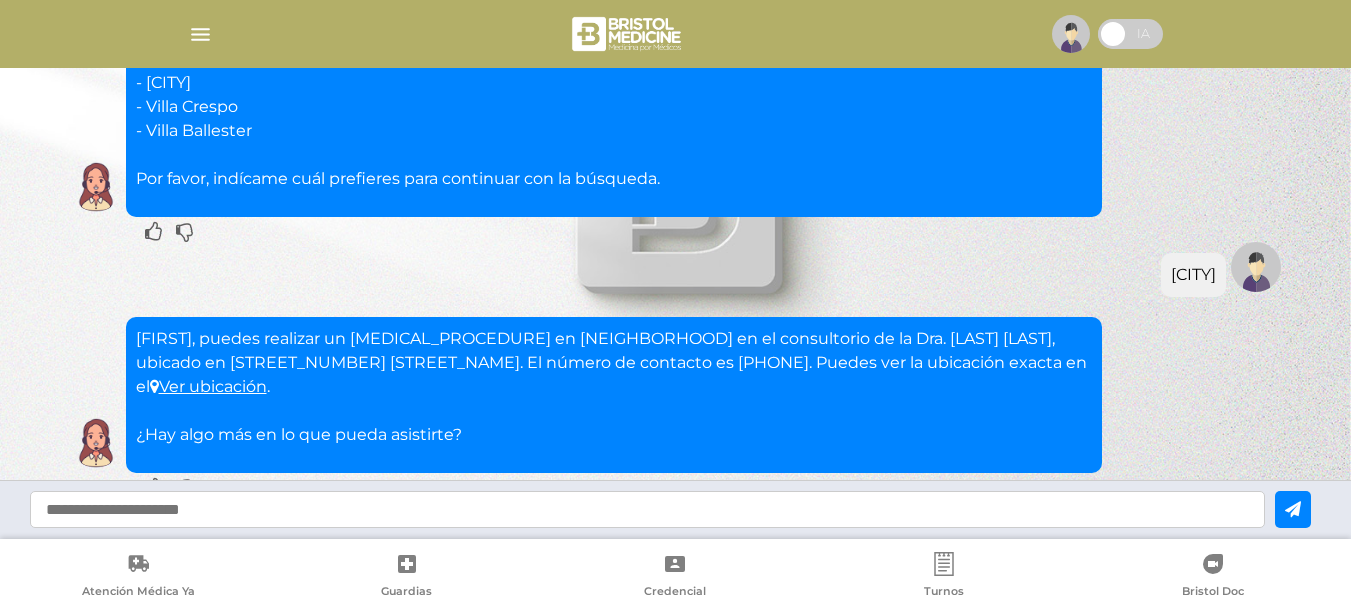 scroll, scrollTop: 333, scrollLeft: 0, axis: vertical 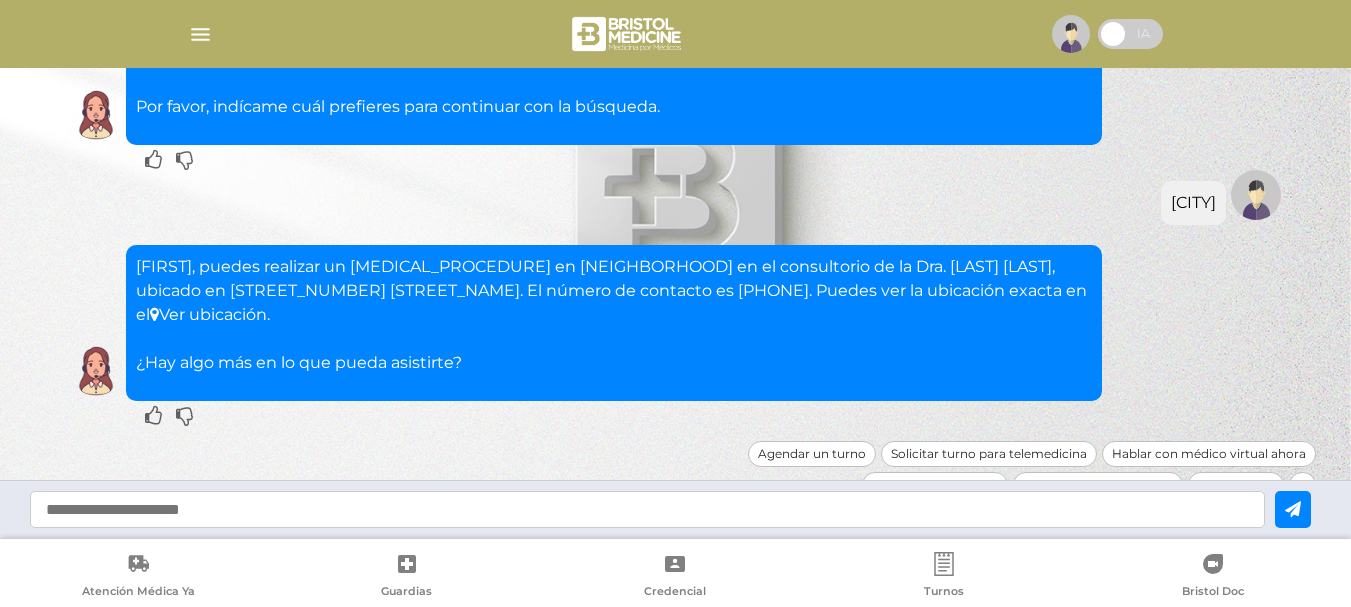 click on "Ver ubicación" at bounding box center [208, 314] 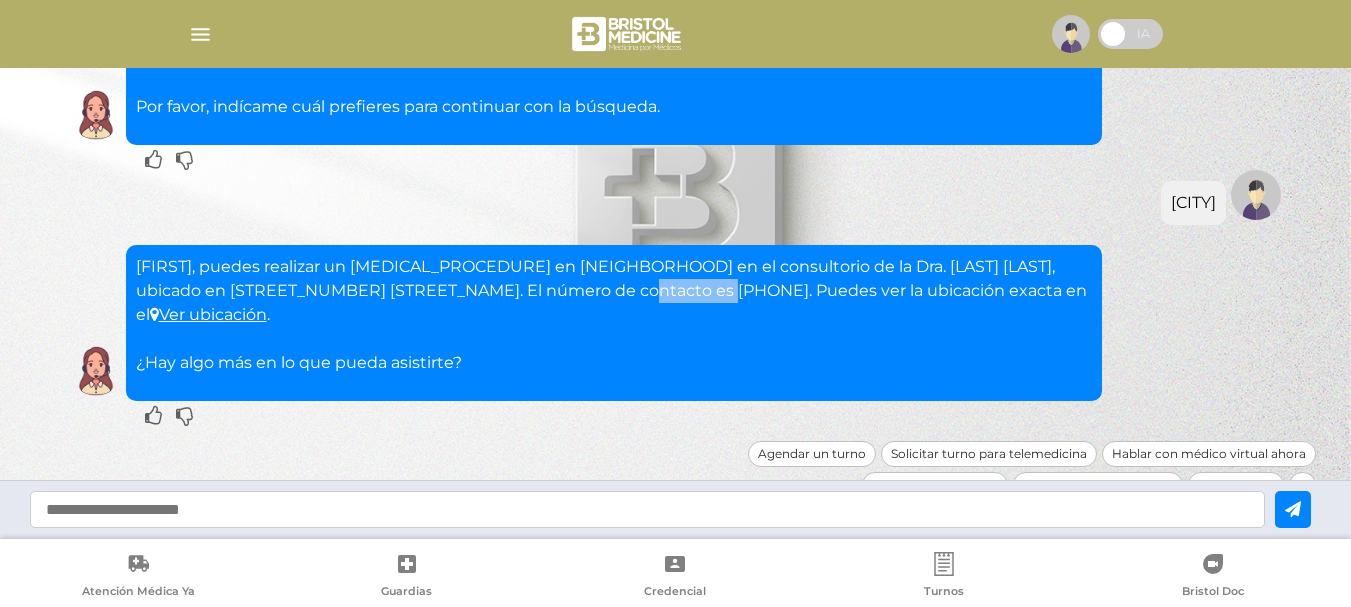 drag, startPoint x: 530, startPoint y: 287, endPoint x: 618, endPoint y: 287, distance: 88 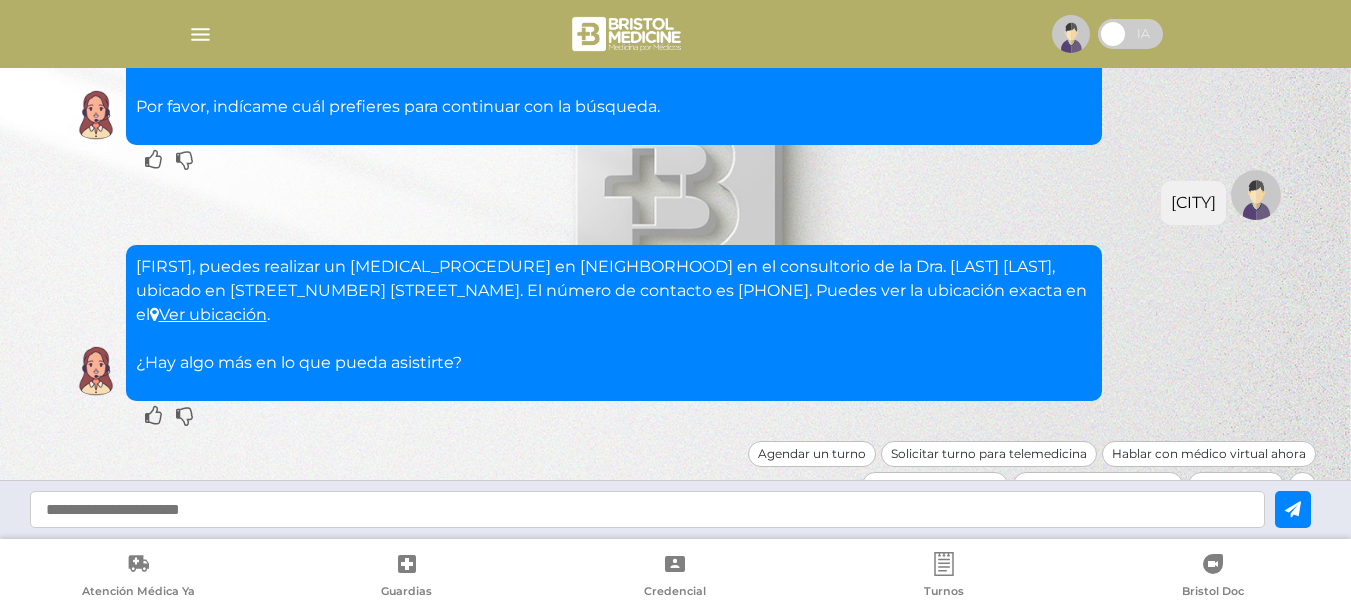 click at bounding box center [647, 509] 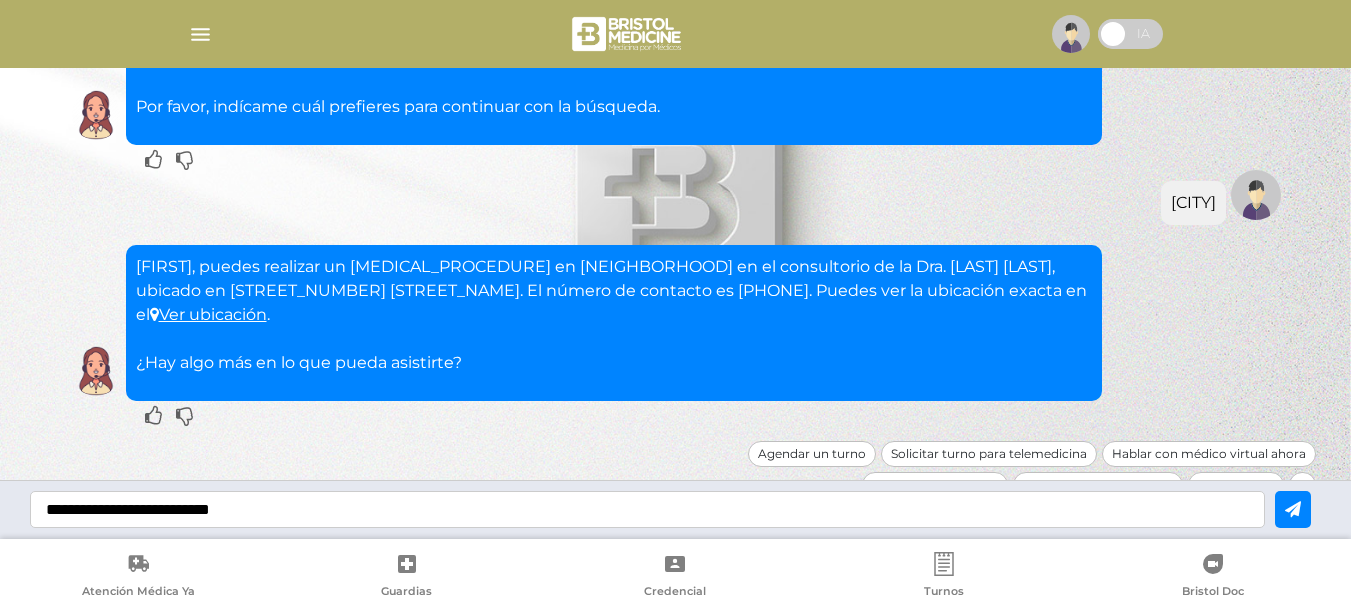 type on "**********" 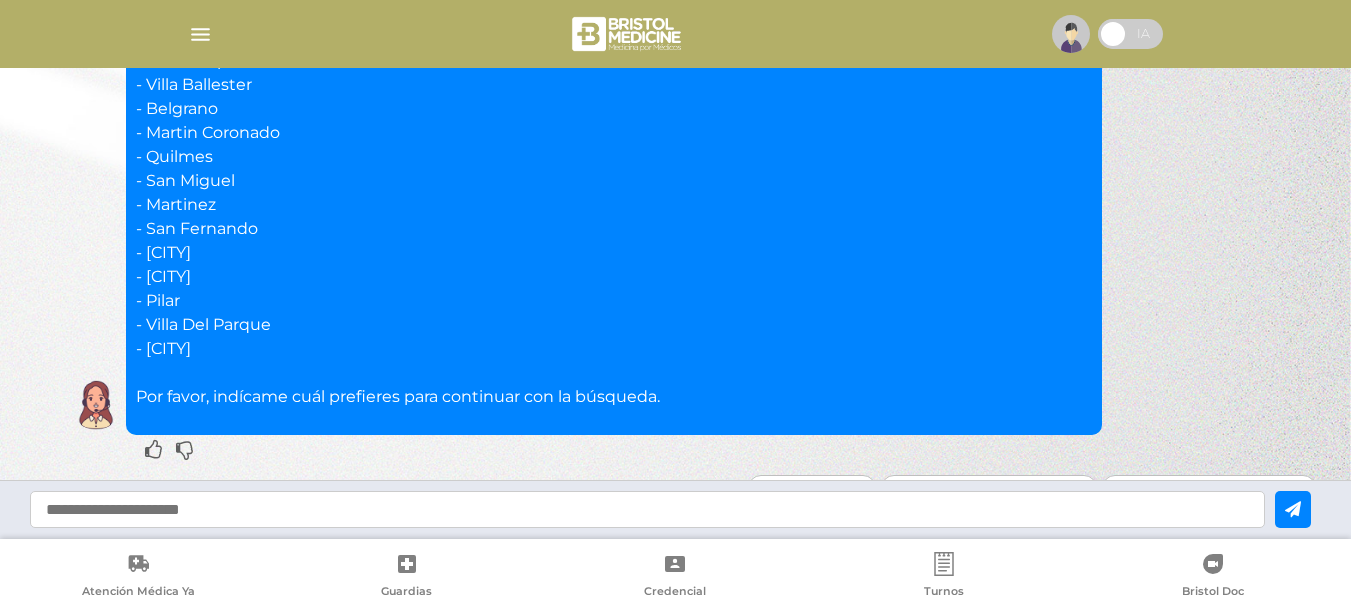 scroll, scrollTop: 1069, scrollLeft: 0, axis: vertical 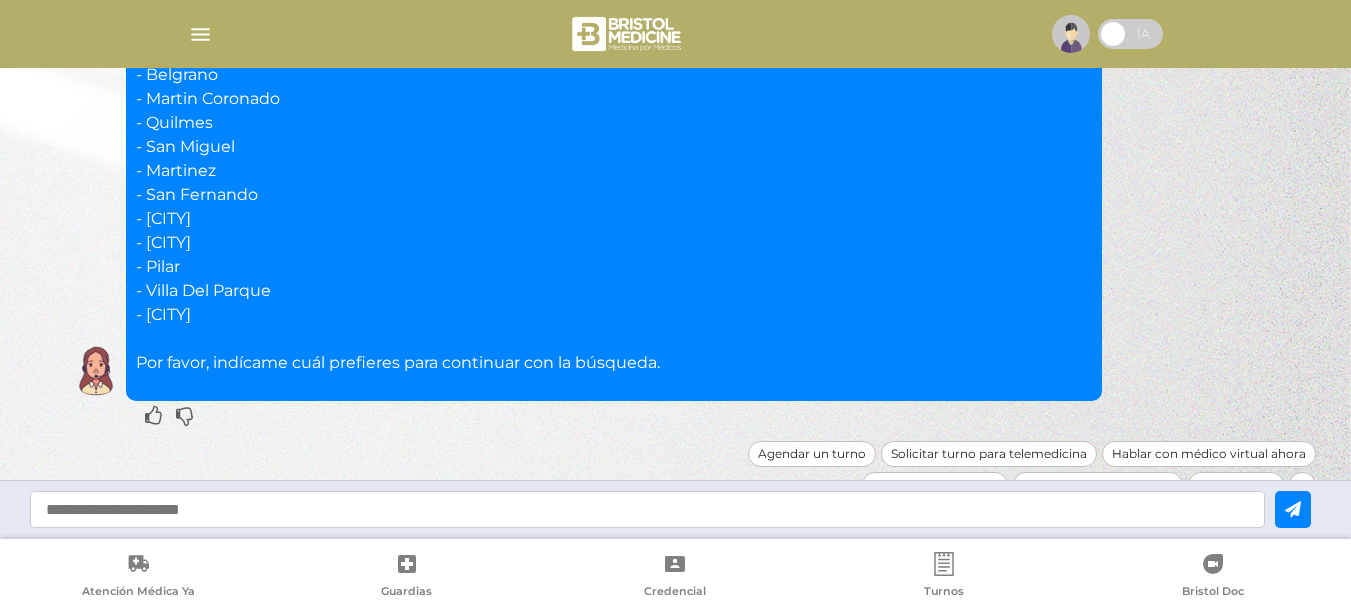 click at bounding box center [647, 509] 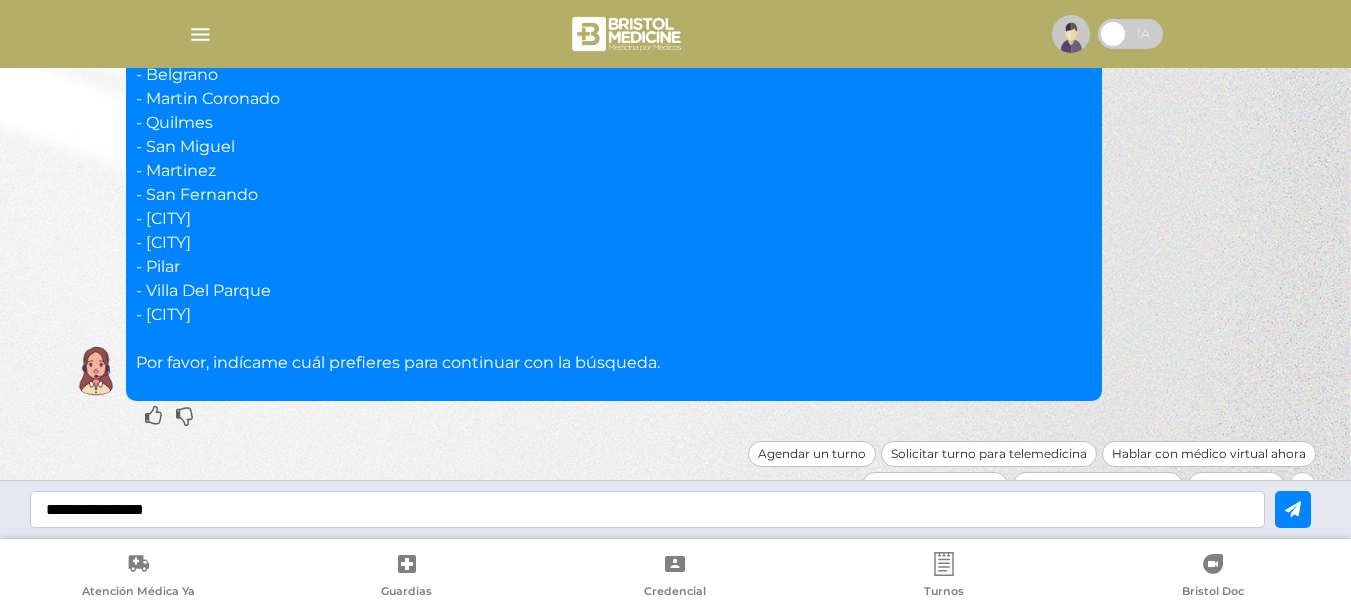 type on "**********" 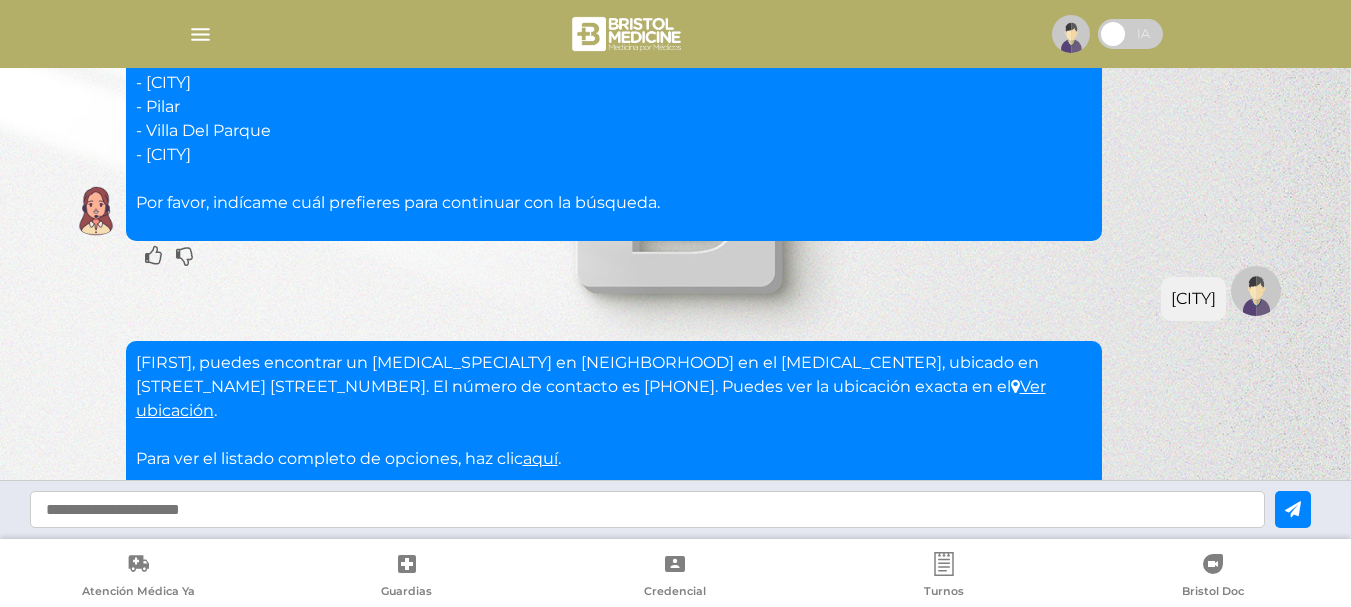 scroll, scrollTop: 1349, scrollLeft: 0, axis: vertical 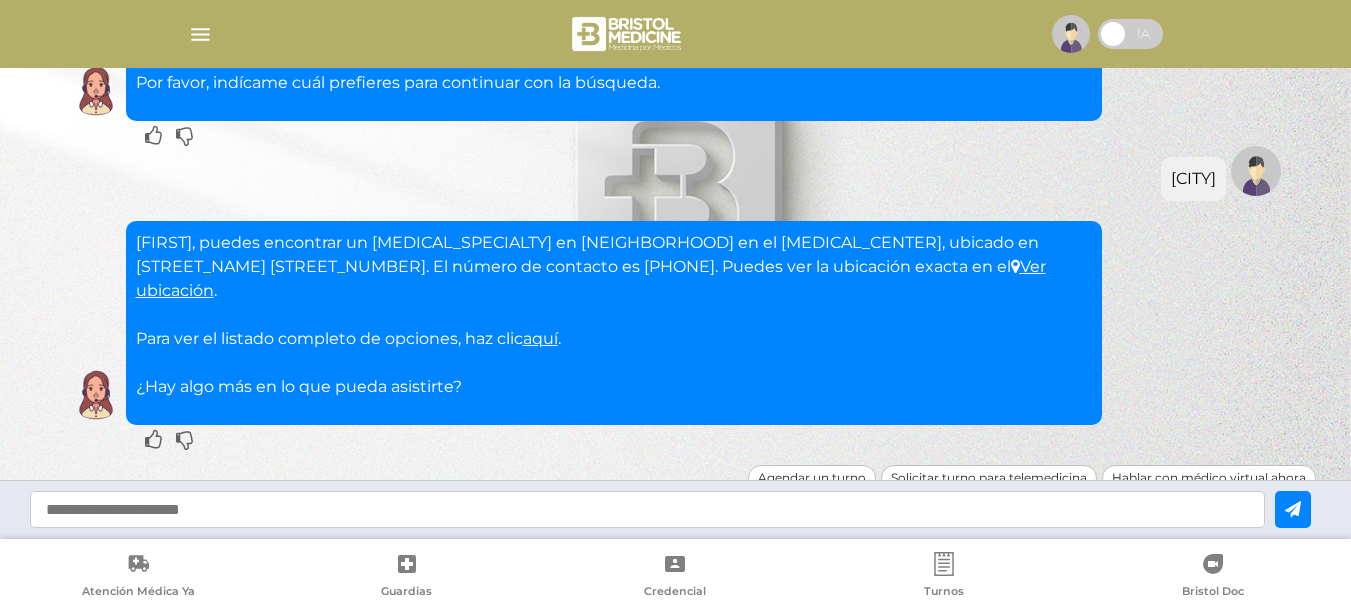 click on "Credencial" at bounding box center (675, 577) 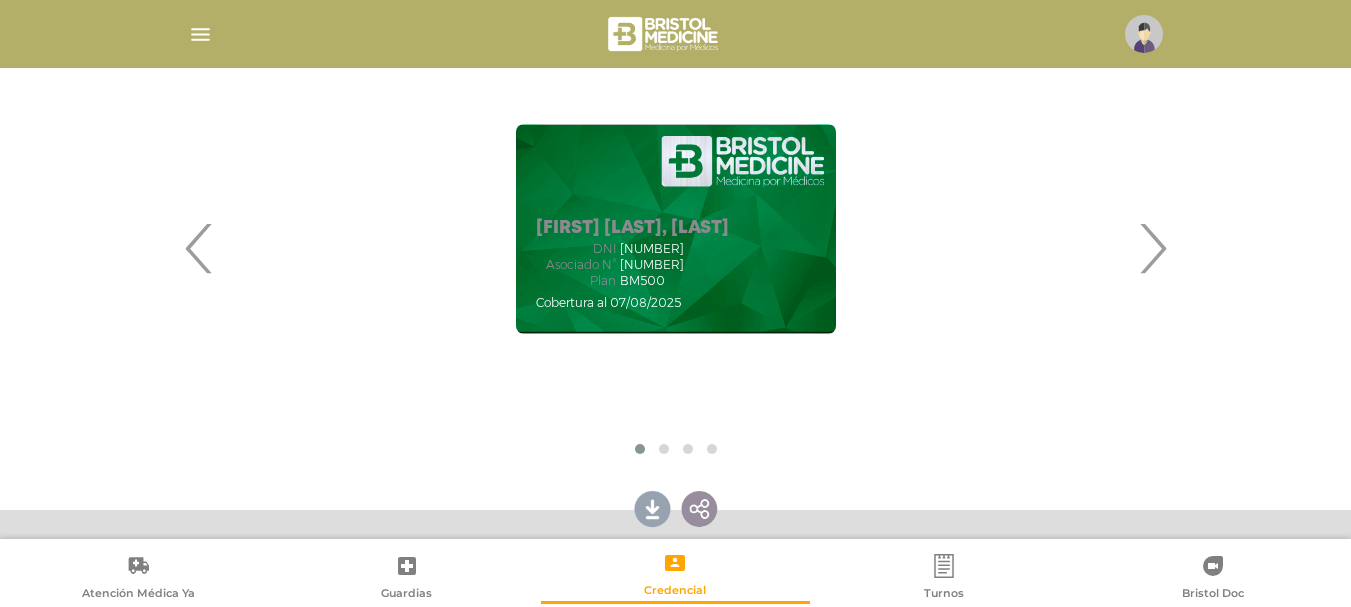 scroll, scrollTop: 300, scrollLeft: 0, axis: vertical 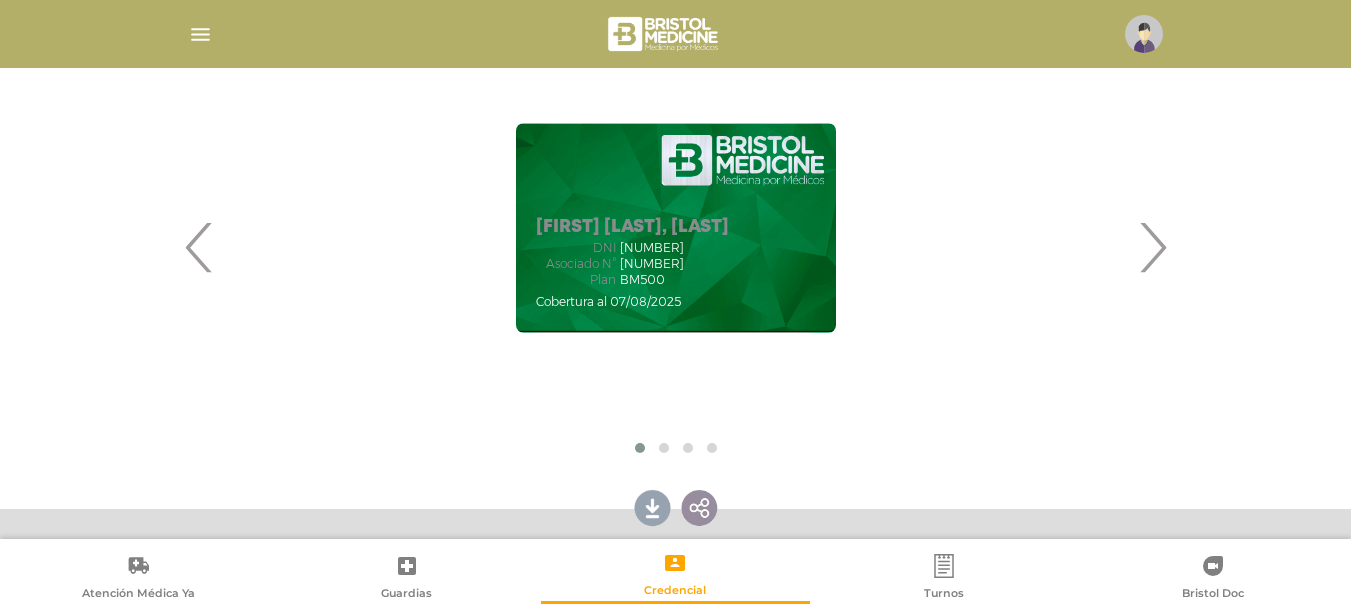click on "›" at bounding box center (1152, 247) 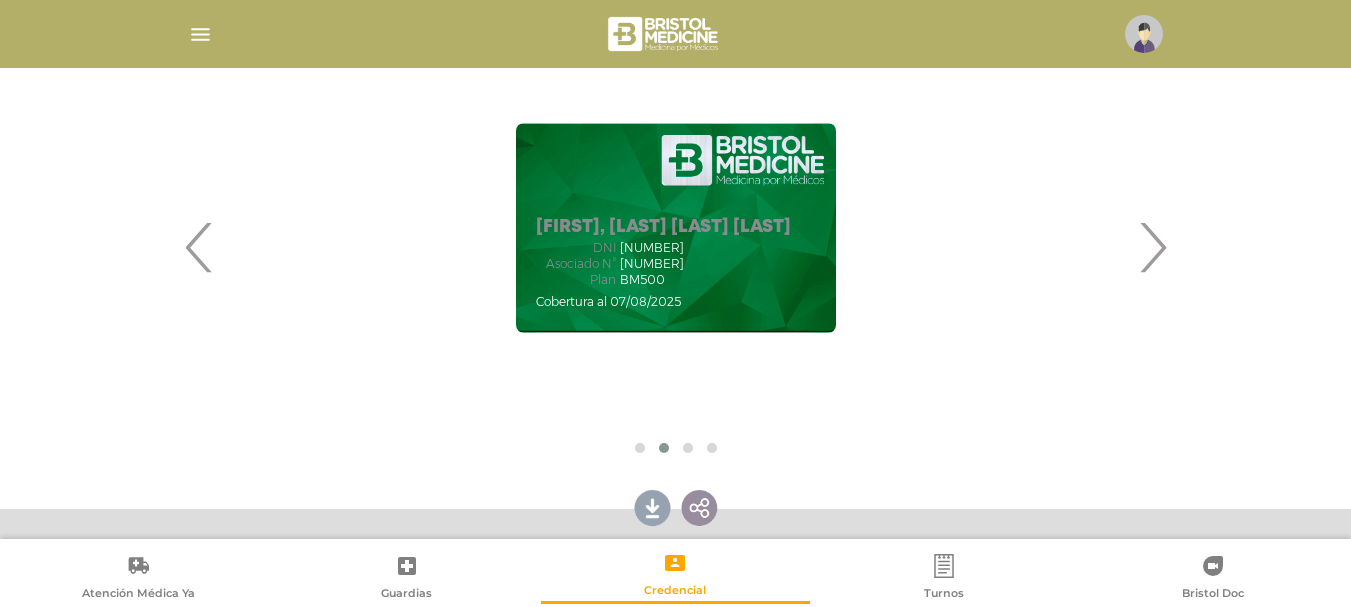 click on "›" at bounding box center (1152, 247) 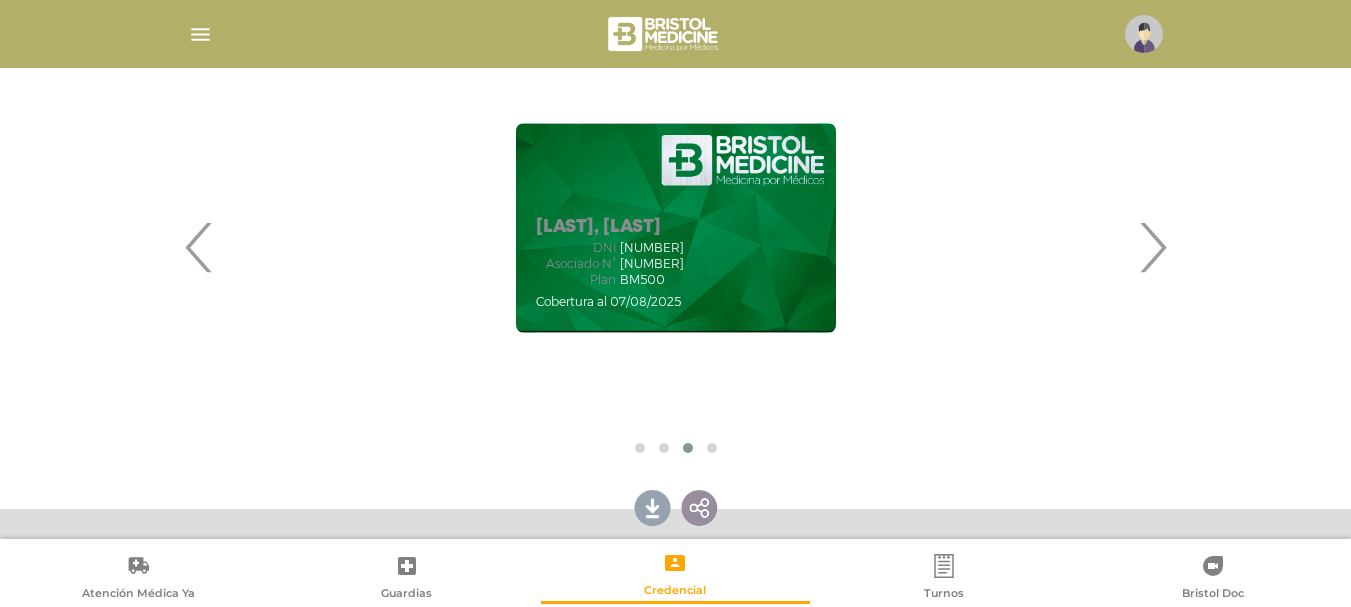 click on "›" at bounding box center [1152, 247] 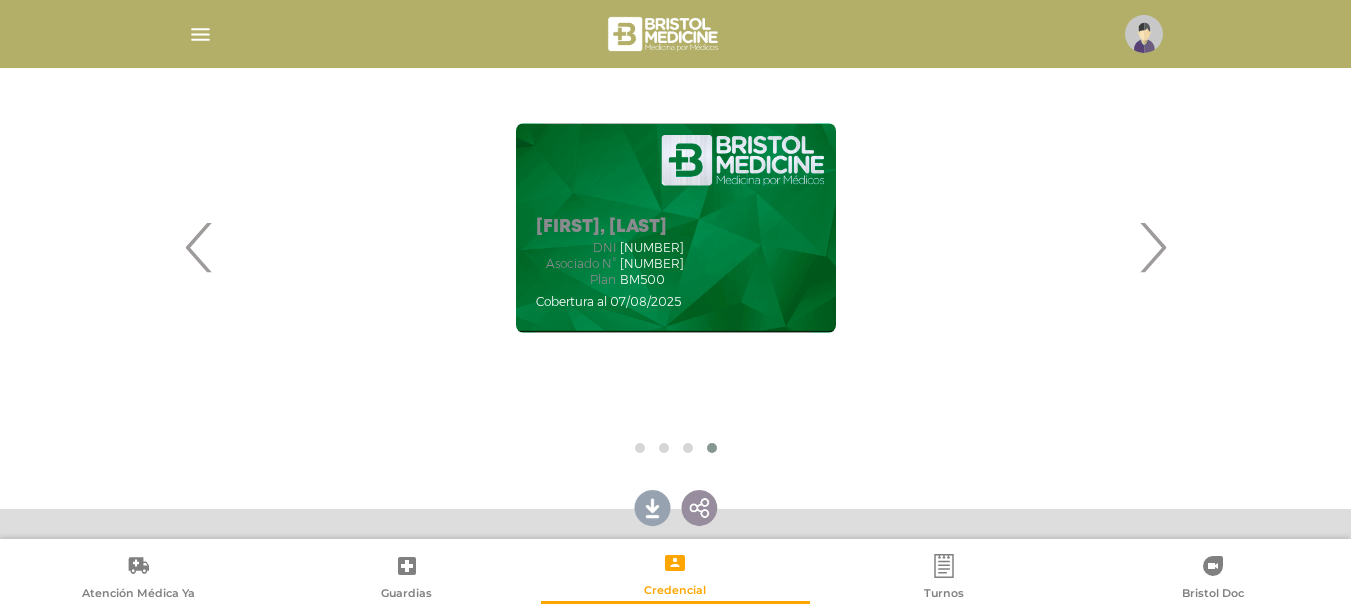 drag, startPoint x: 623, startPoint y: 267, endPoint x: 650, endPoint y: 264, distance: 27.166155 